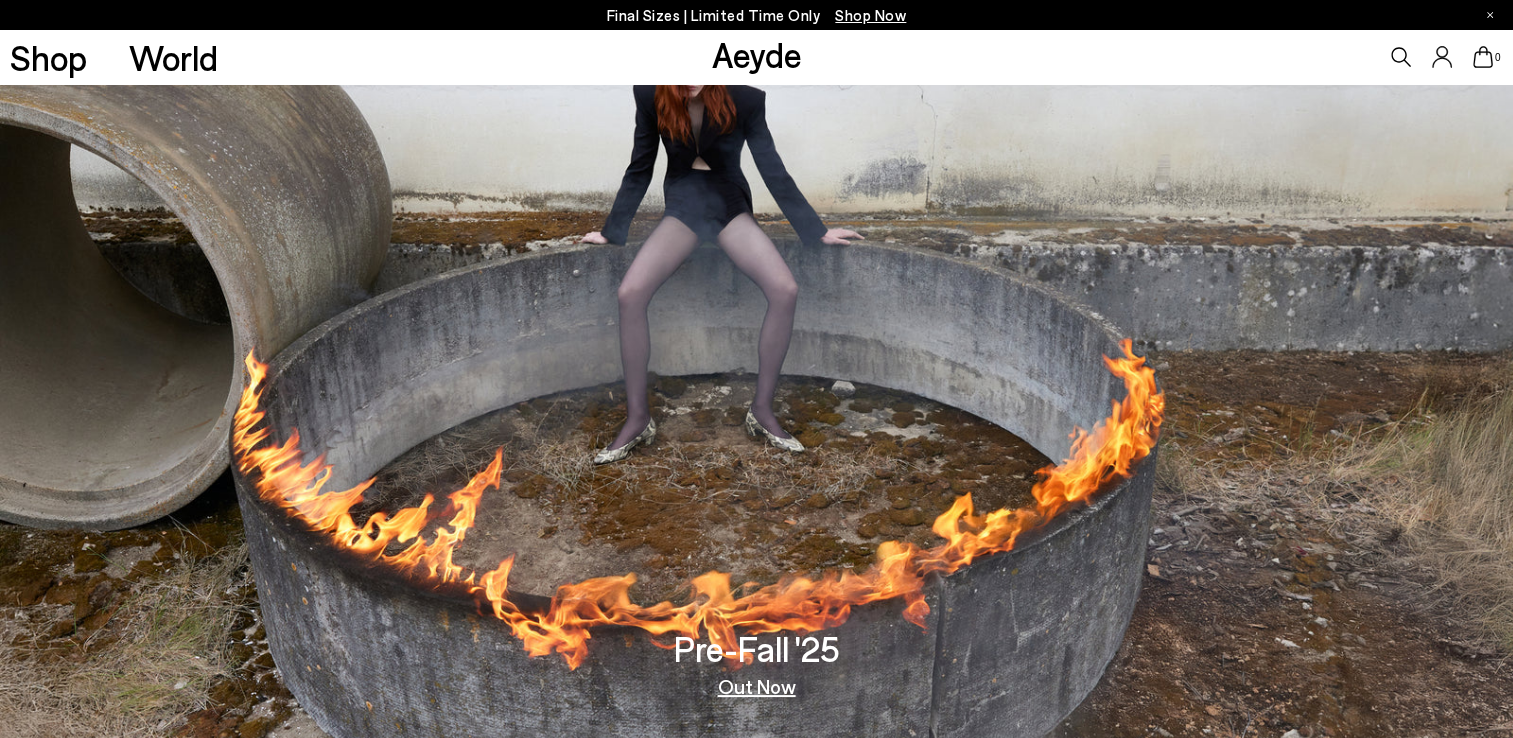 scroll, scrollTop: 0, scrollLeft: 0, axis: both 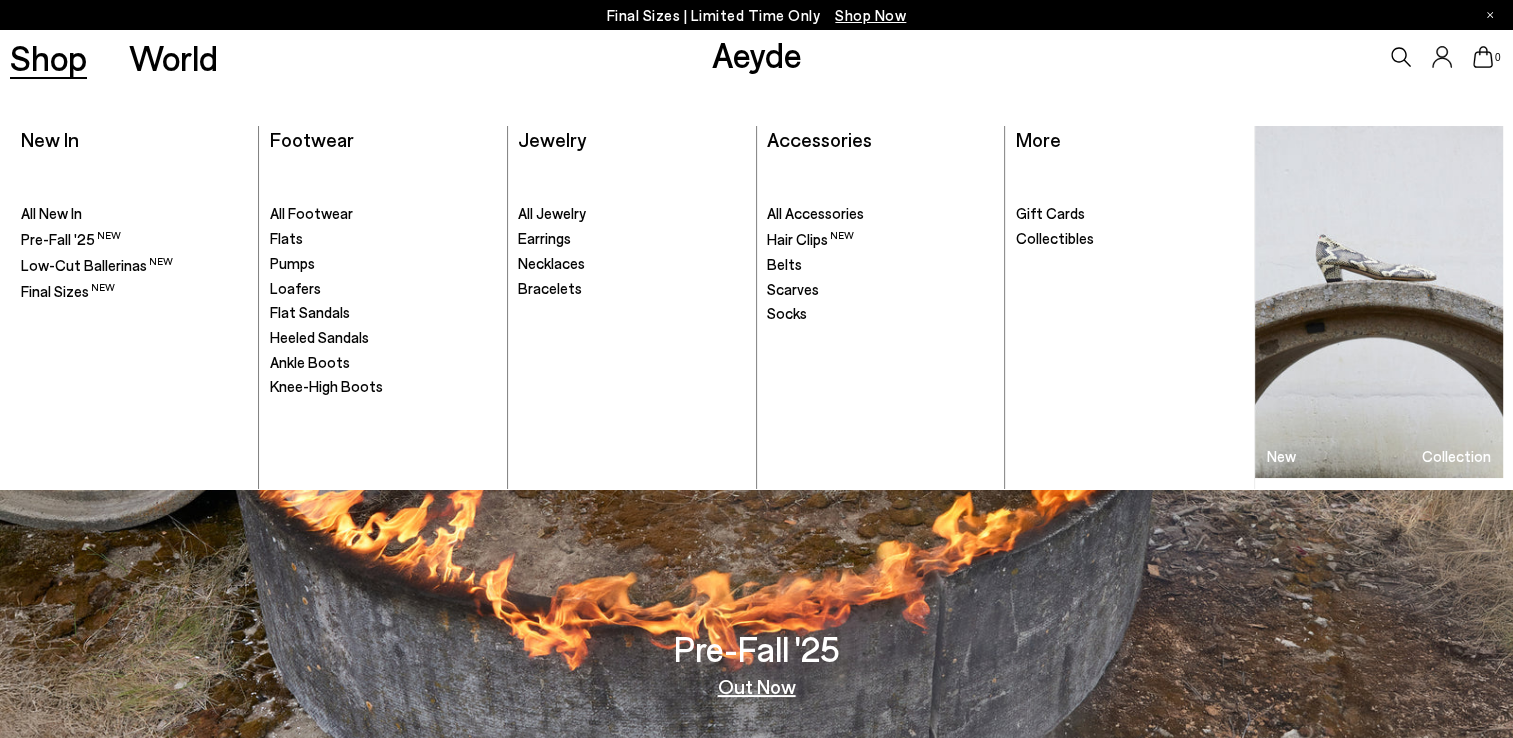 click on "Shop" at bounding box center (48, 57) 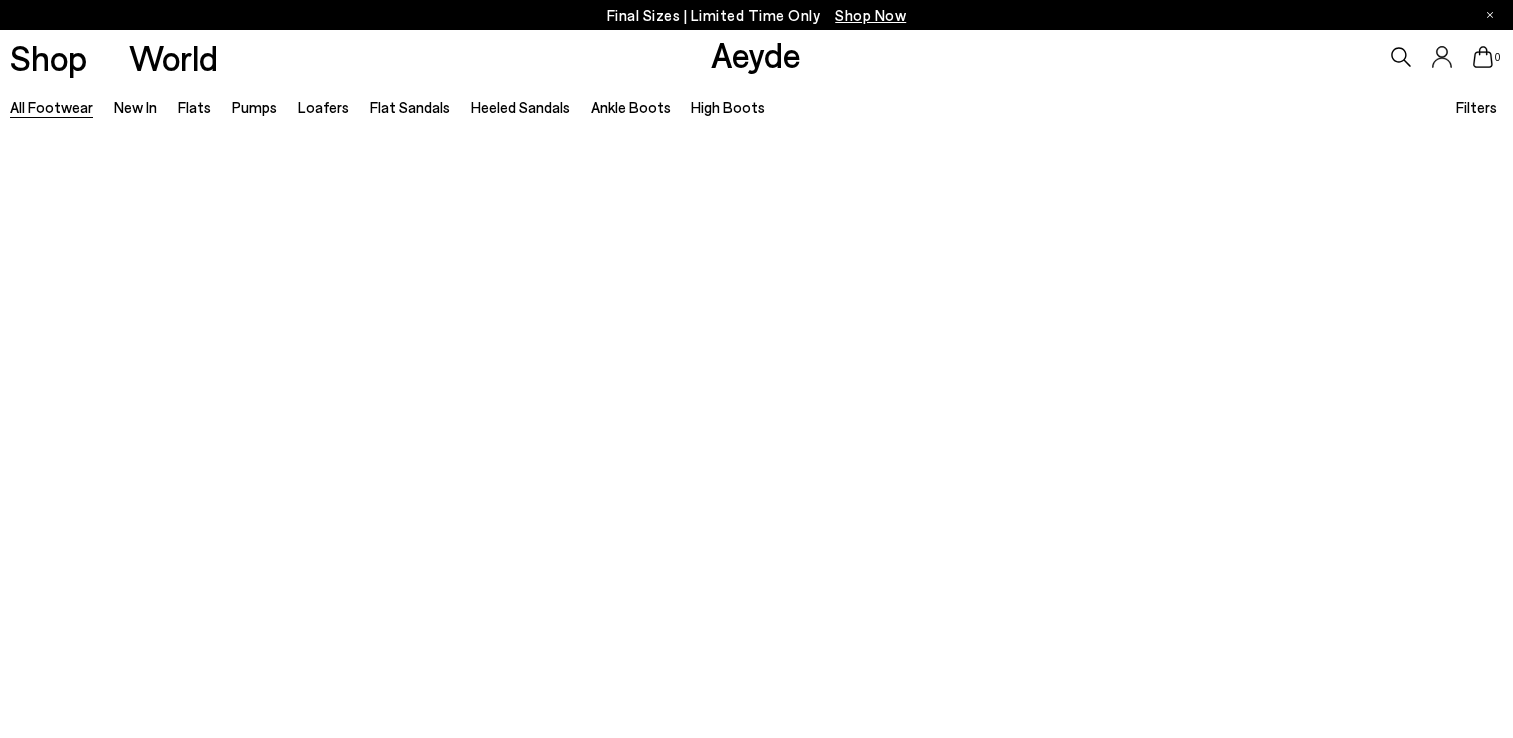 scroll, scrollTop: 0, scrollLeft: 0, axis: both 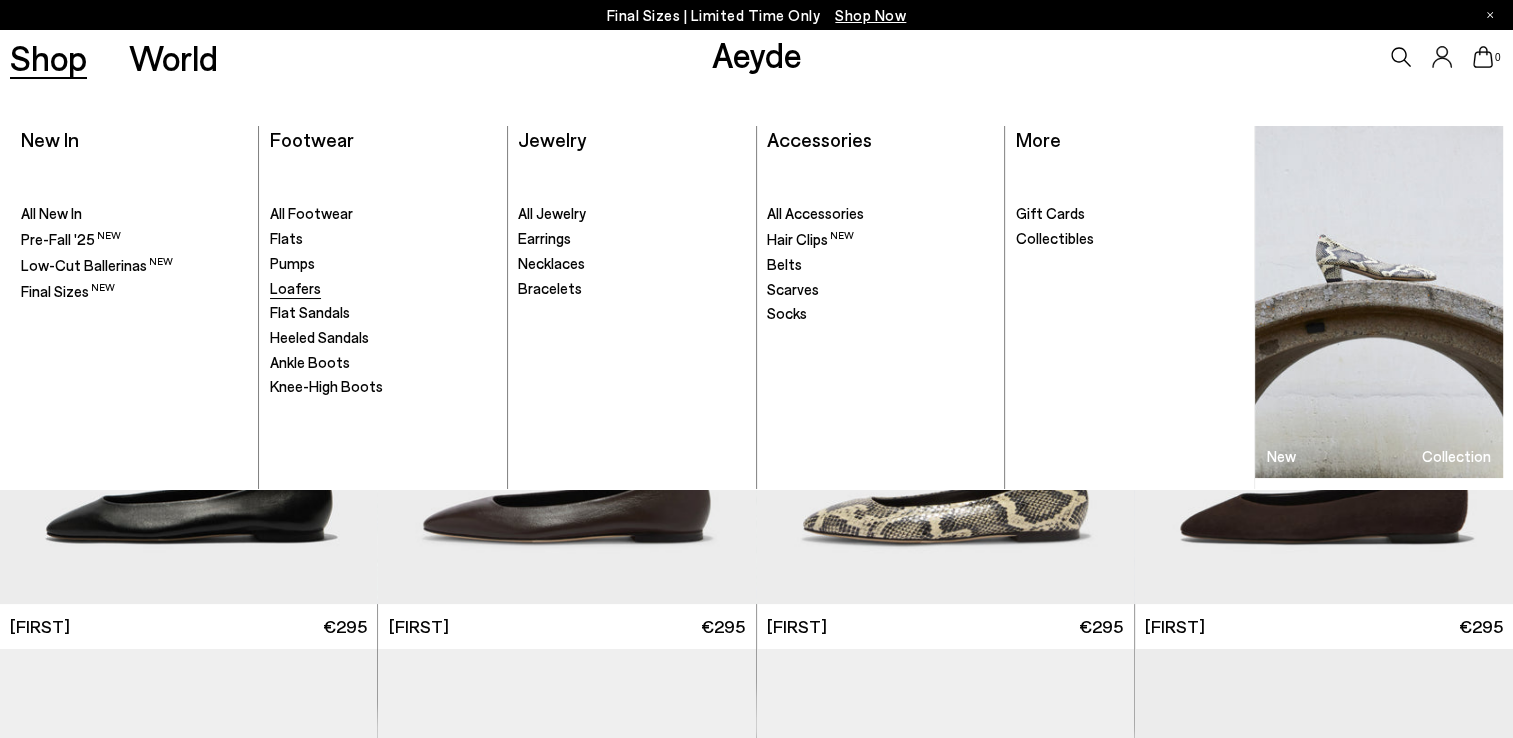 click on "Loafers" at bounding box center [295, 288] 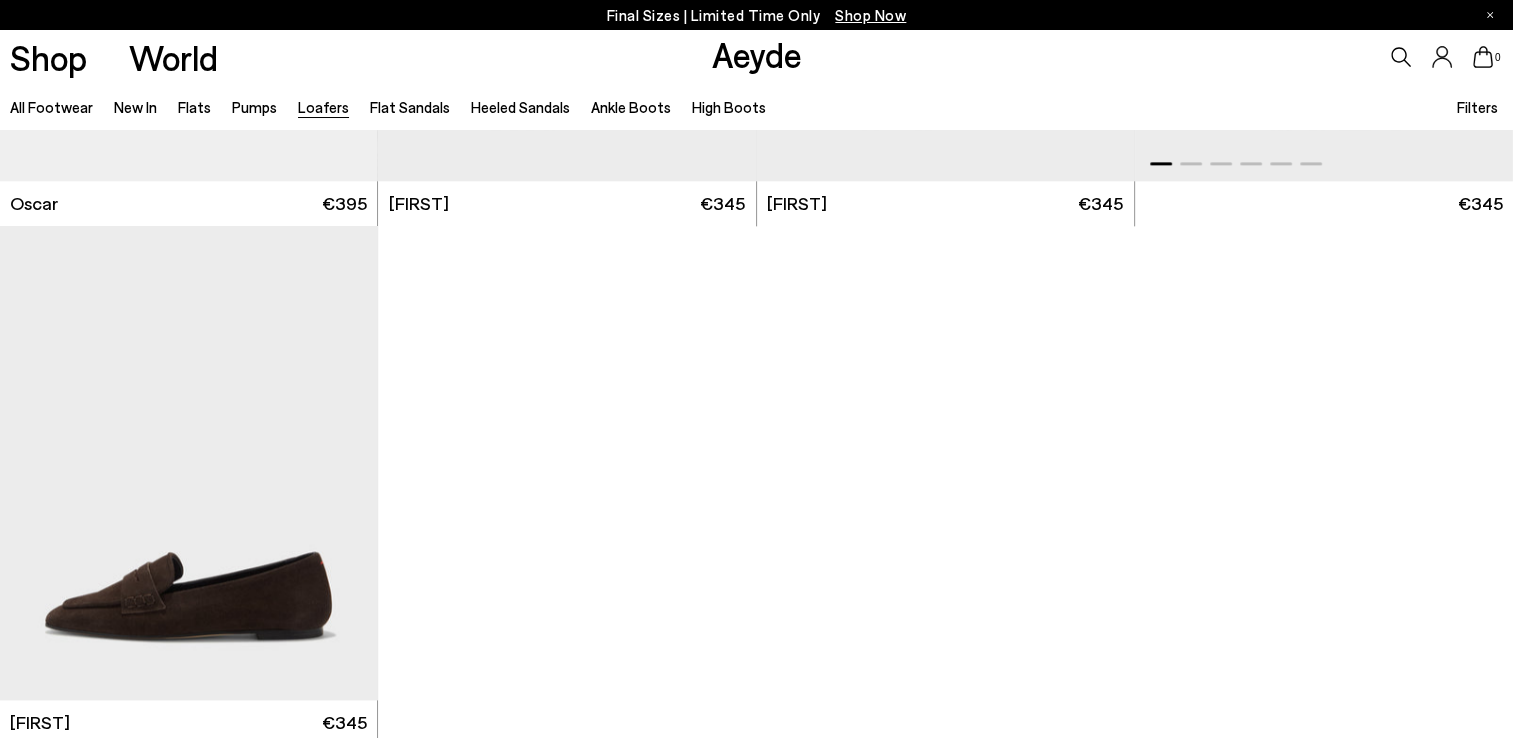 scroll, scrollTop: 2800, scrollLeft: 0, axis: vertical 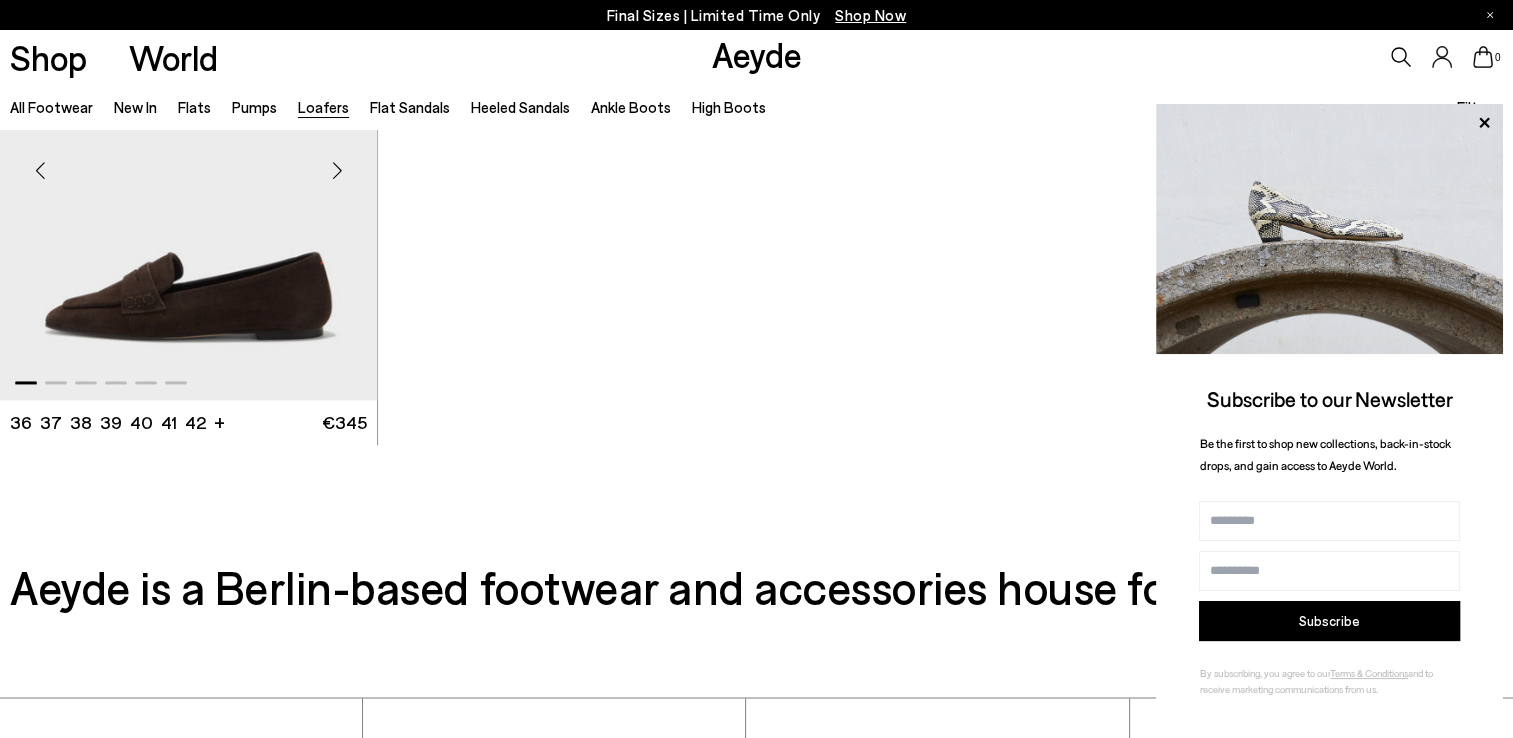 click at bounding box center (188, 163) 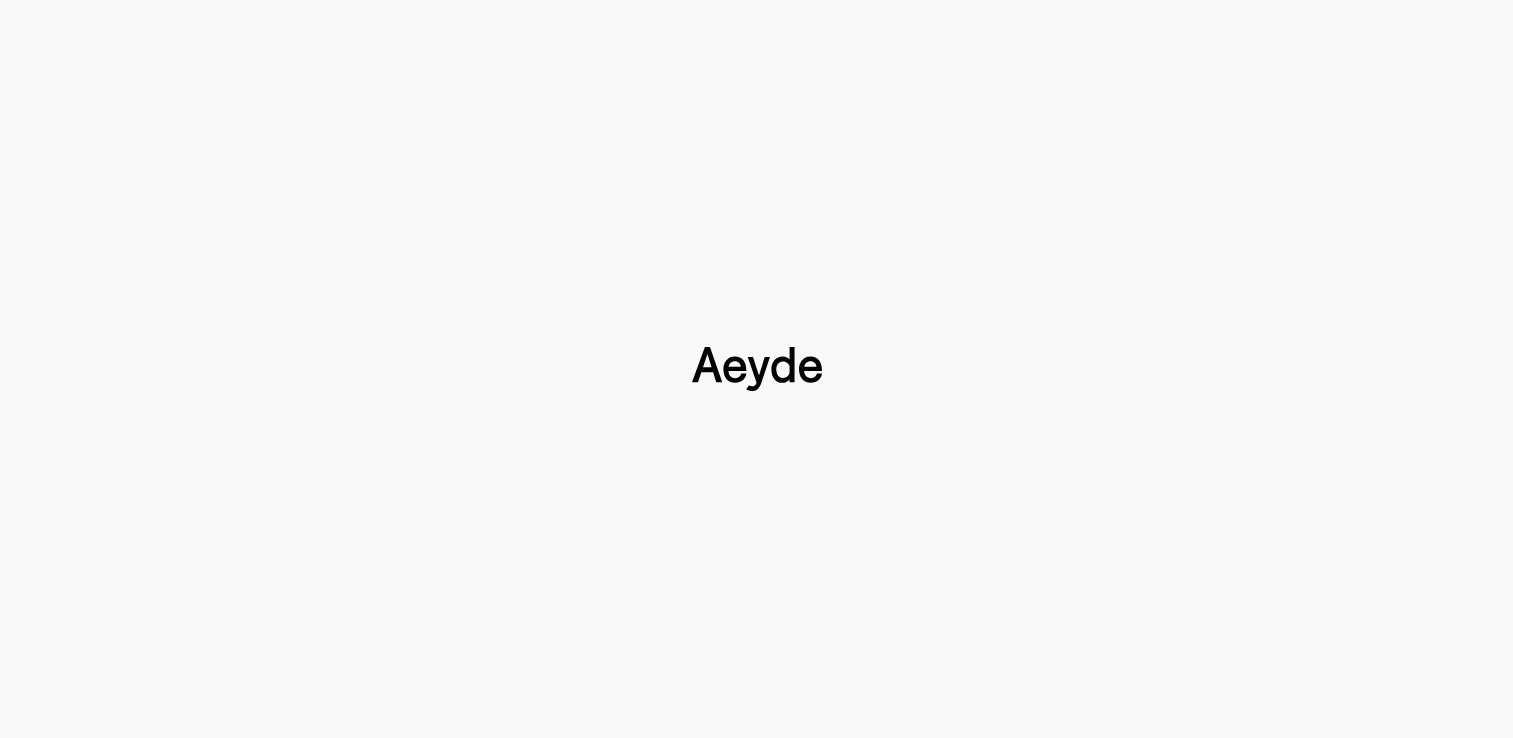 scroll, scrollTop: 0, scrollLeft: 0, axis: both 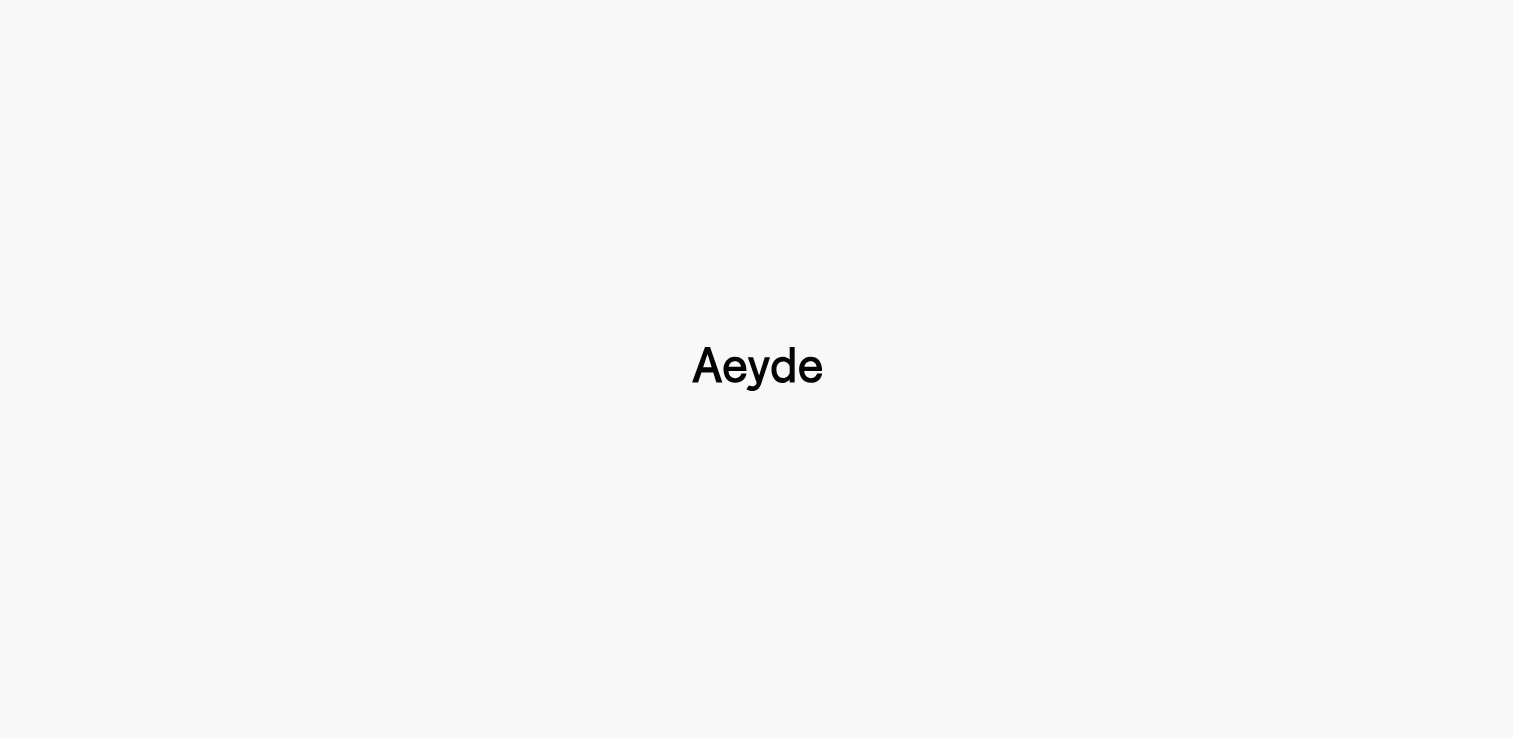 type 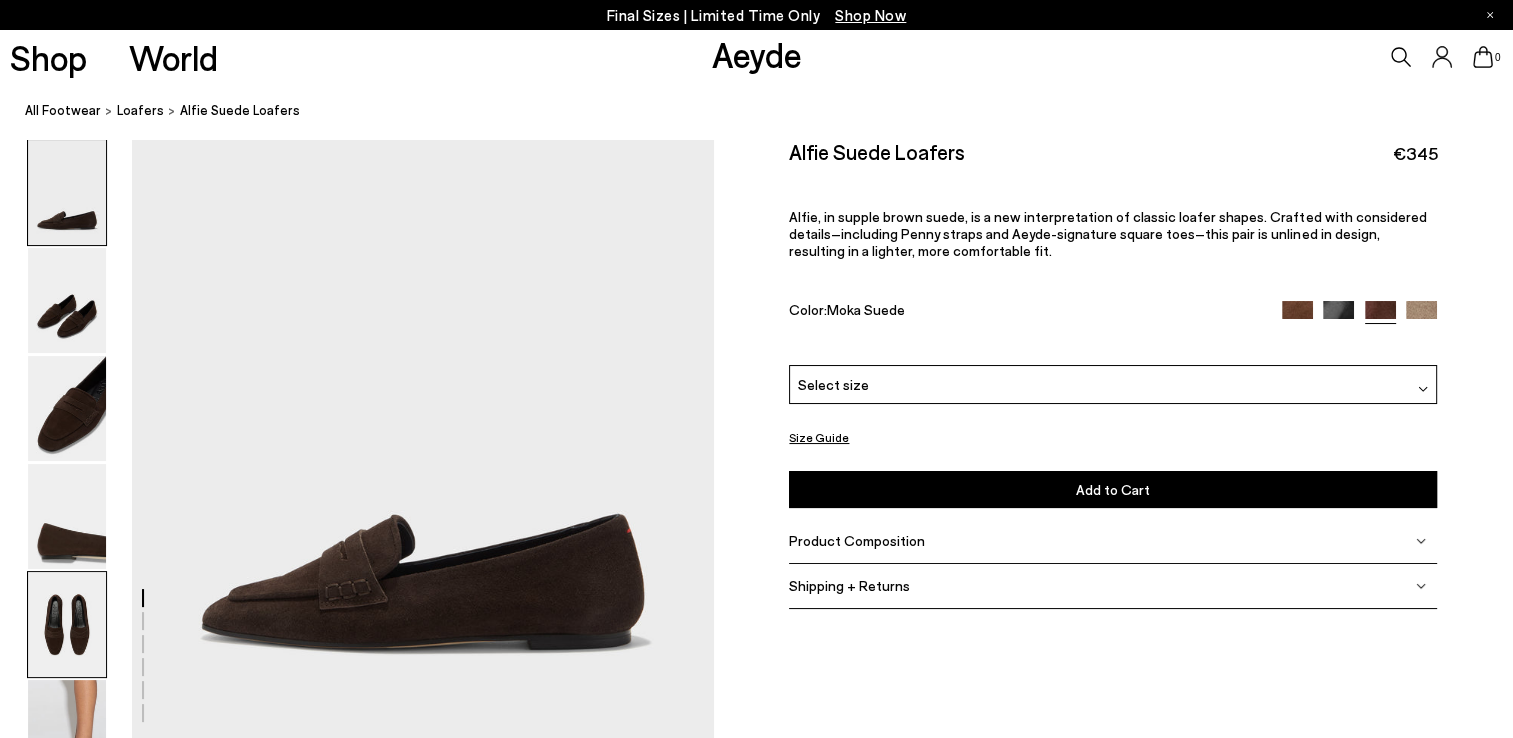 click at bounding box center [67, 624] 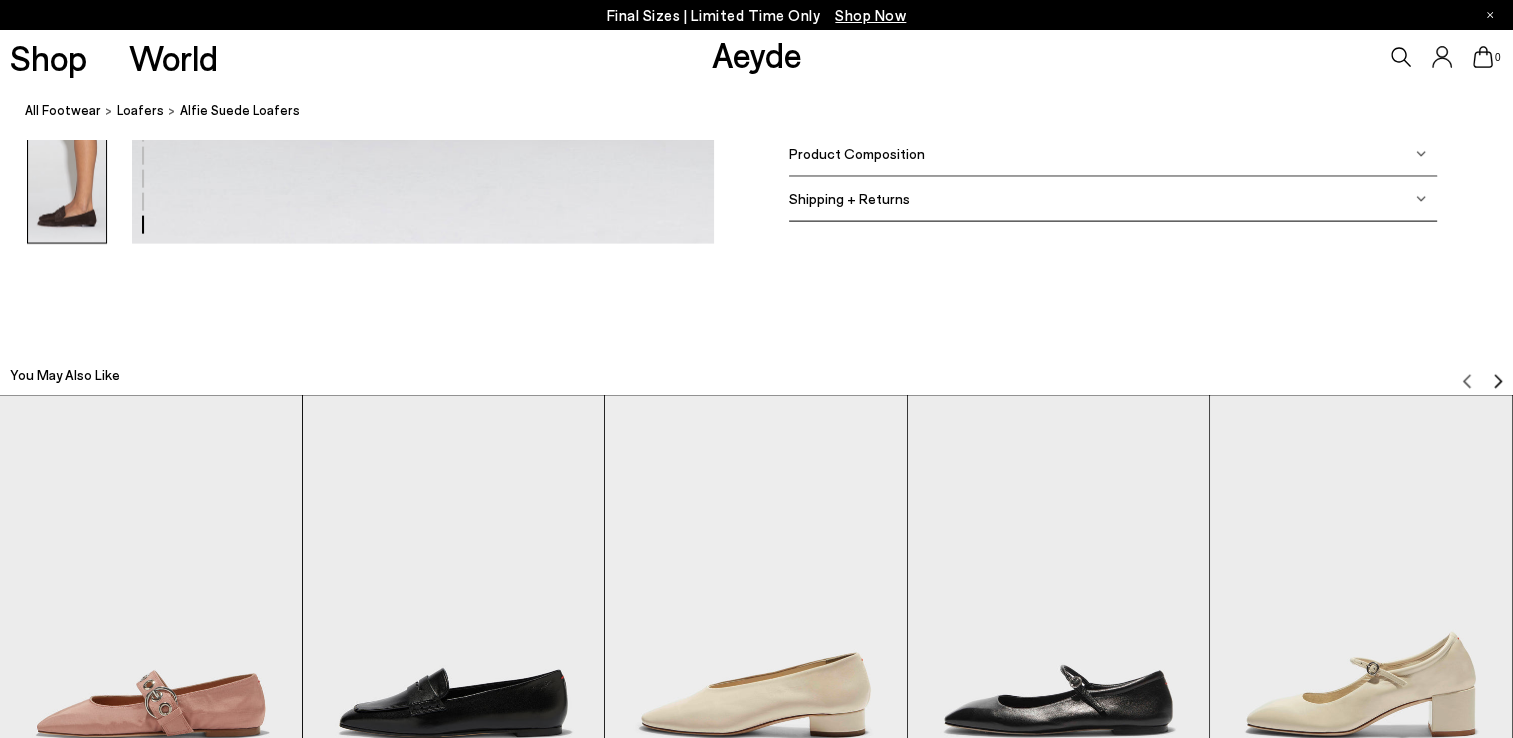 scroll, scrollTop: 4040, scrollLeft: 0, axis: vertical 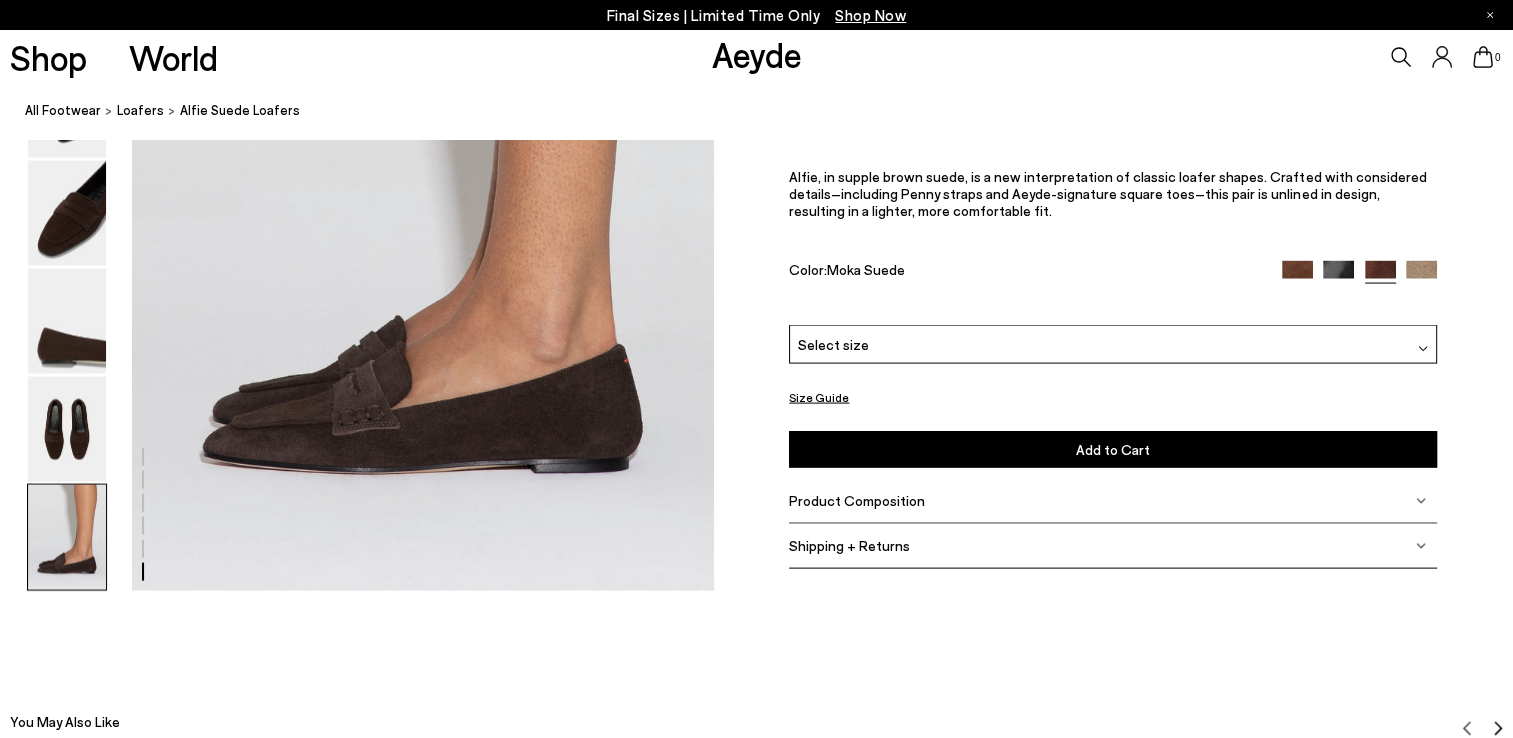 click at bounding box center [1423, 345] 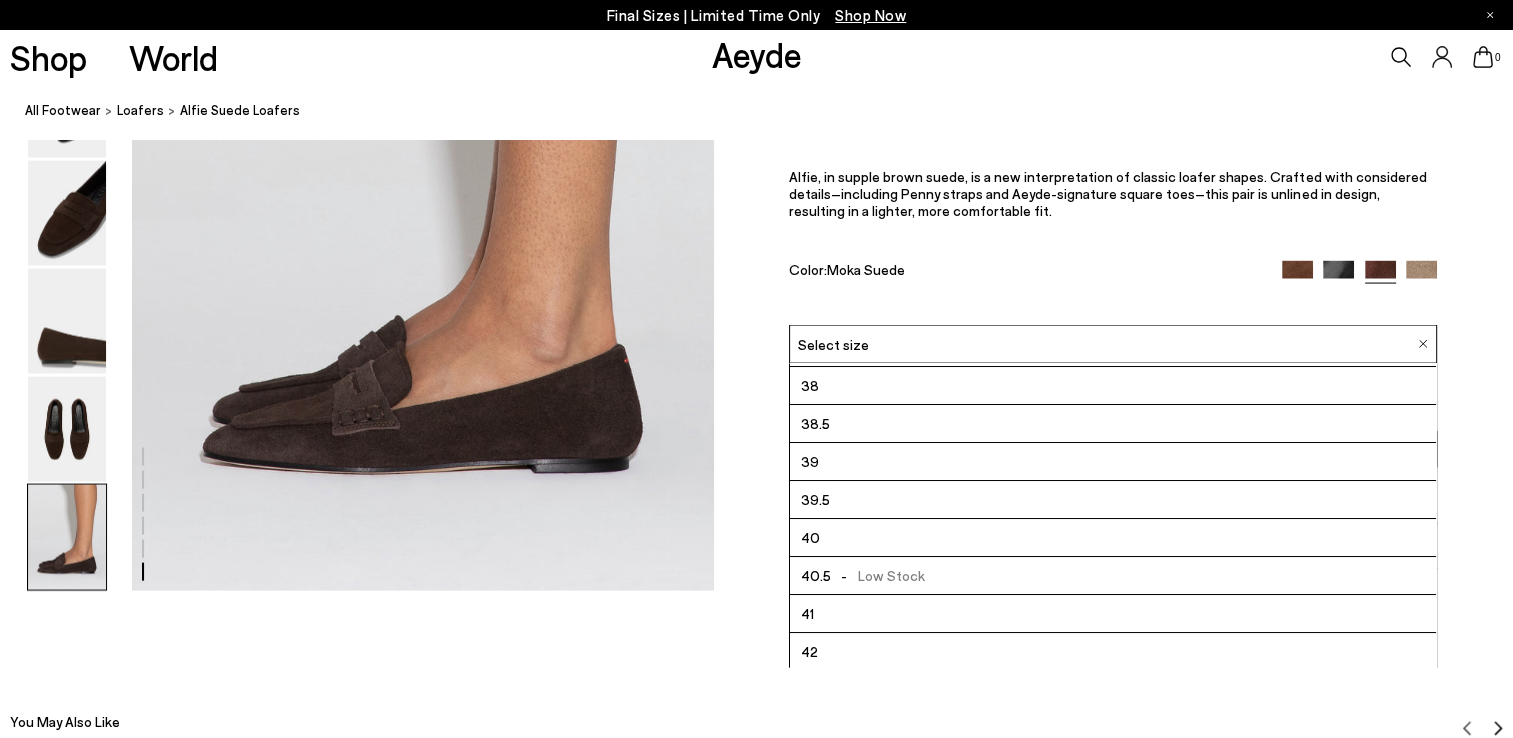 scroll, scrollTop: 112, scrollLeft: 0, axis: vertical 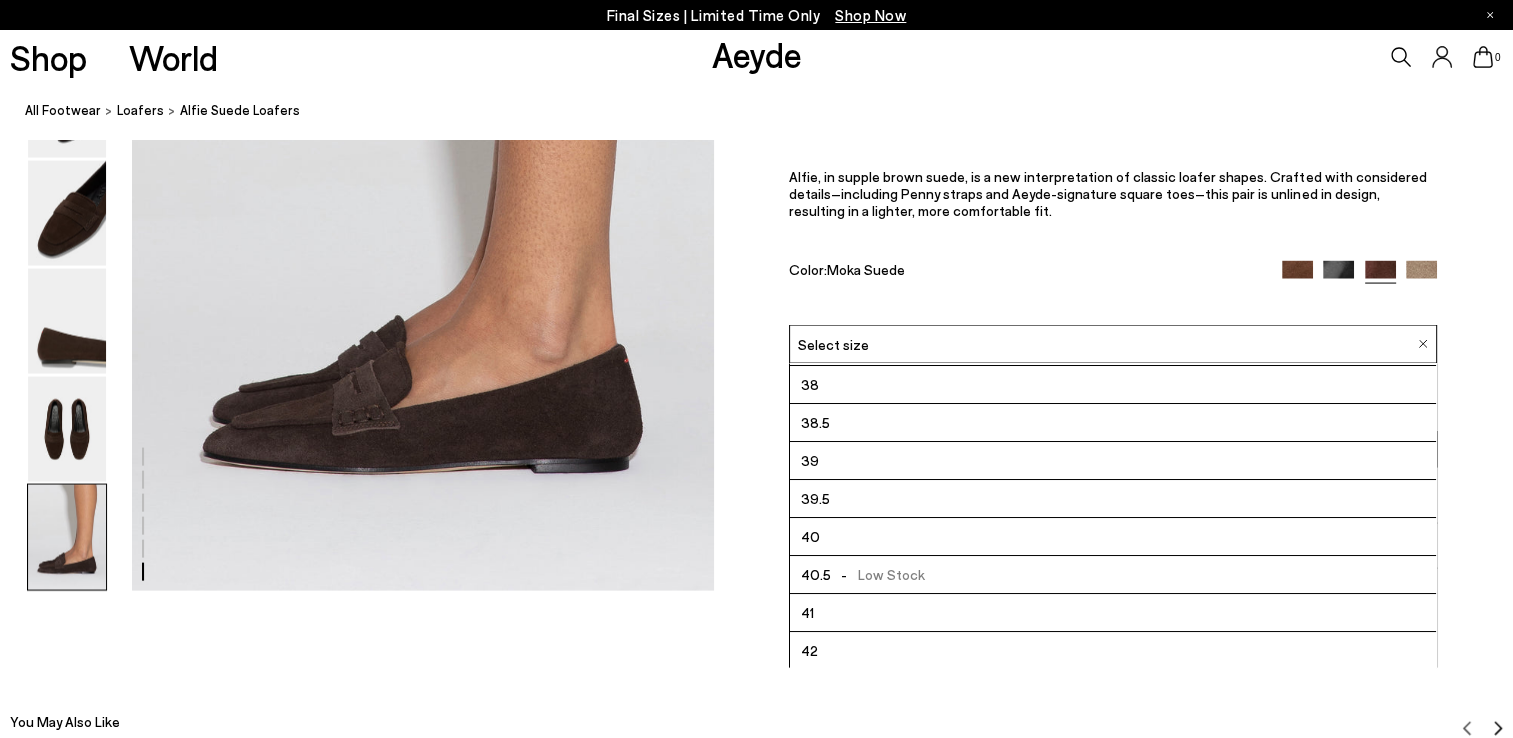 click at bounding box center (357, -1655) 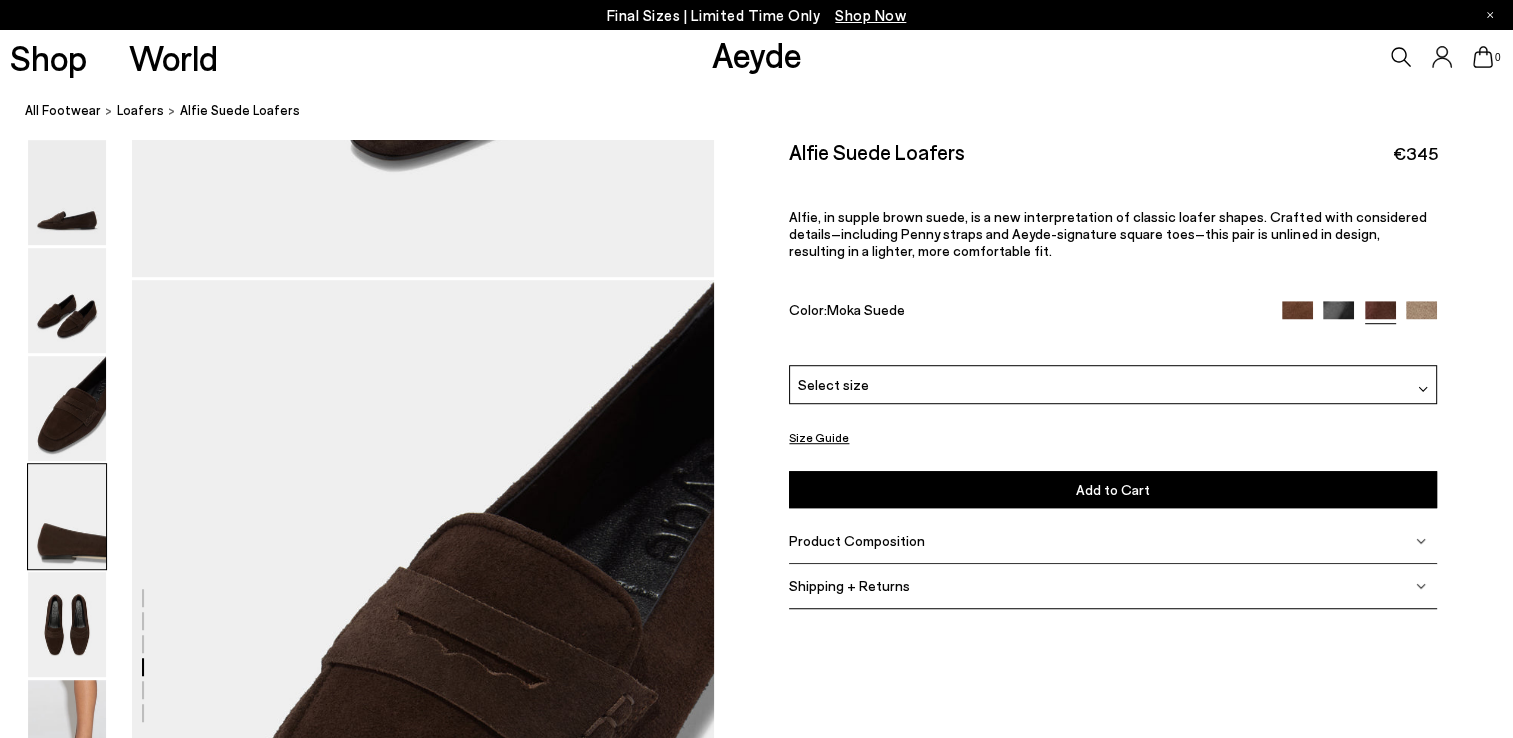 scroll, scrollTop: 0, scrollLeft: 0, axis: both 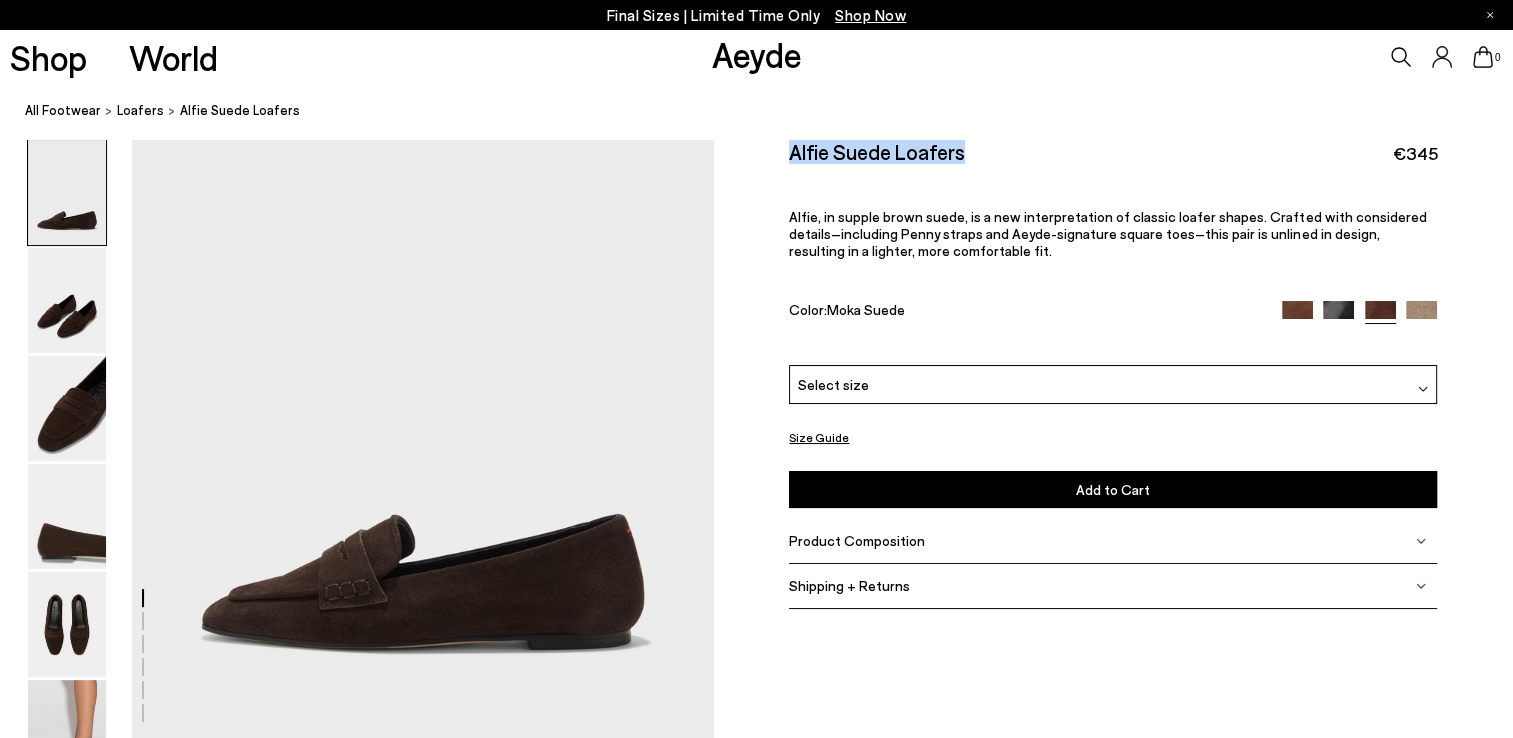 drag, startPoint x: 887, startPoint y: 150, endPoint x: 791, endPoint y: 144, distance: 96.18732 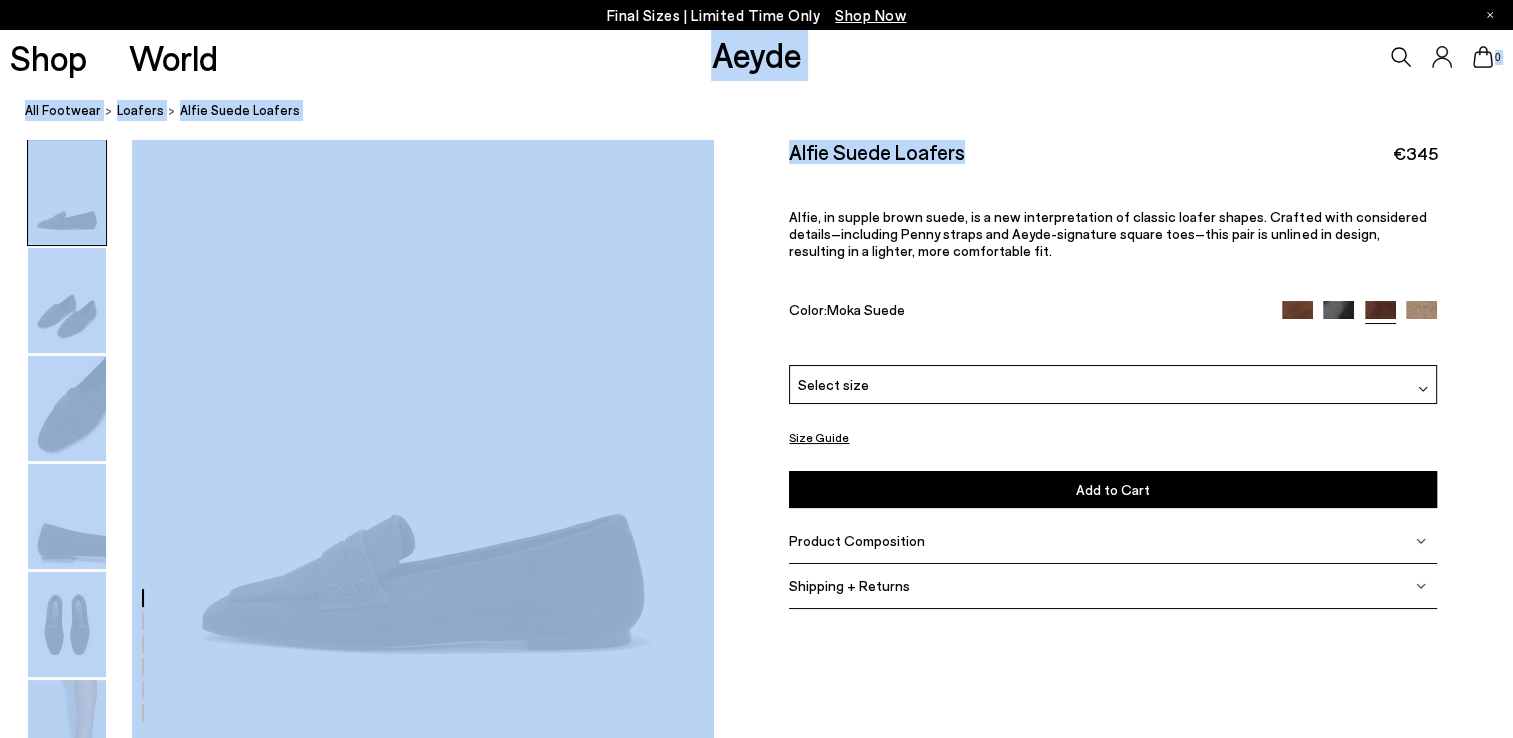 drag, startPoint x: 976, startPoint y: 158, endPoint x: 712, endPoint y: 66, distance: 279.5711 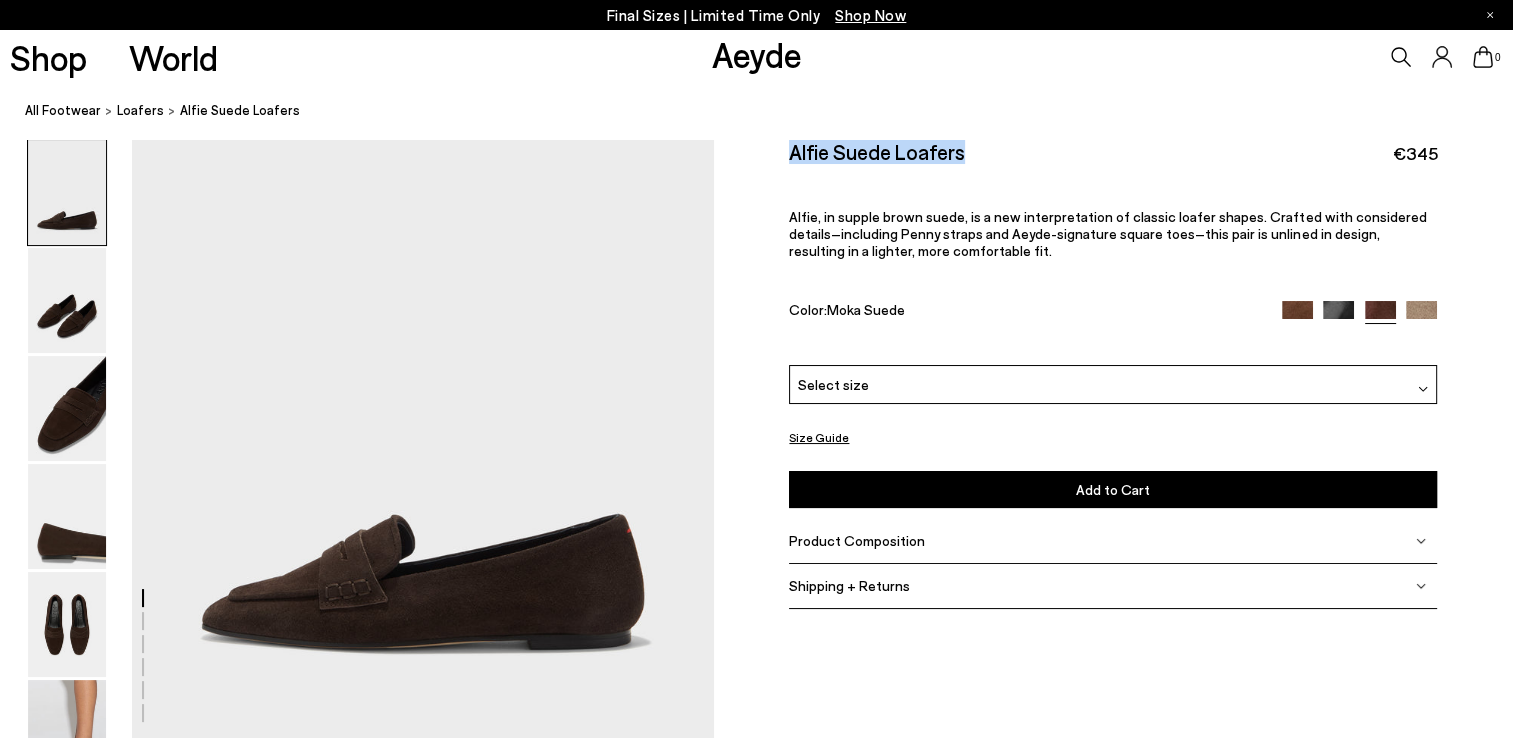 drag, startPoint x: 971, startPoint y: 159, endPoint x: 772, endPoint y: 142, distance: 199.72481 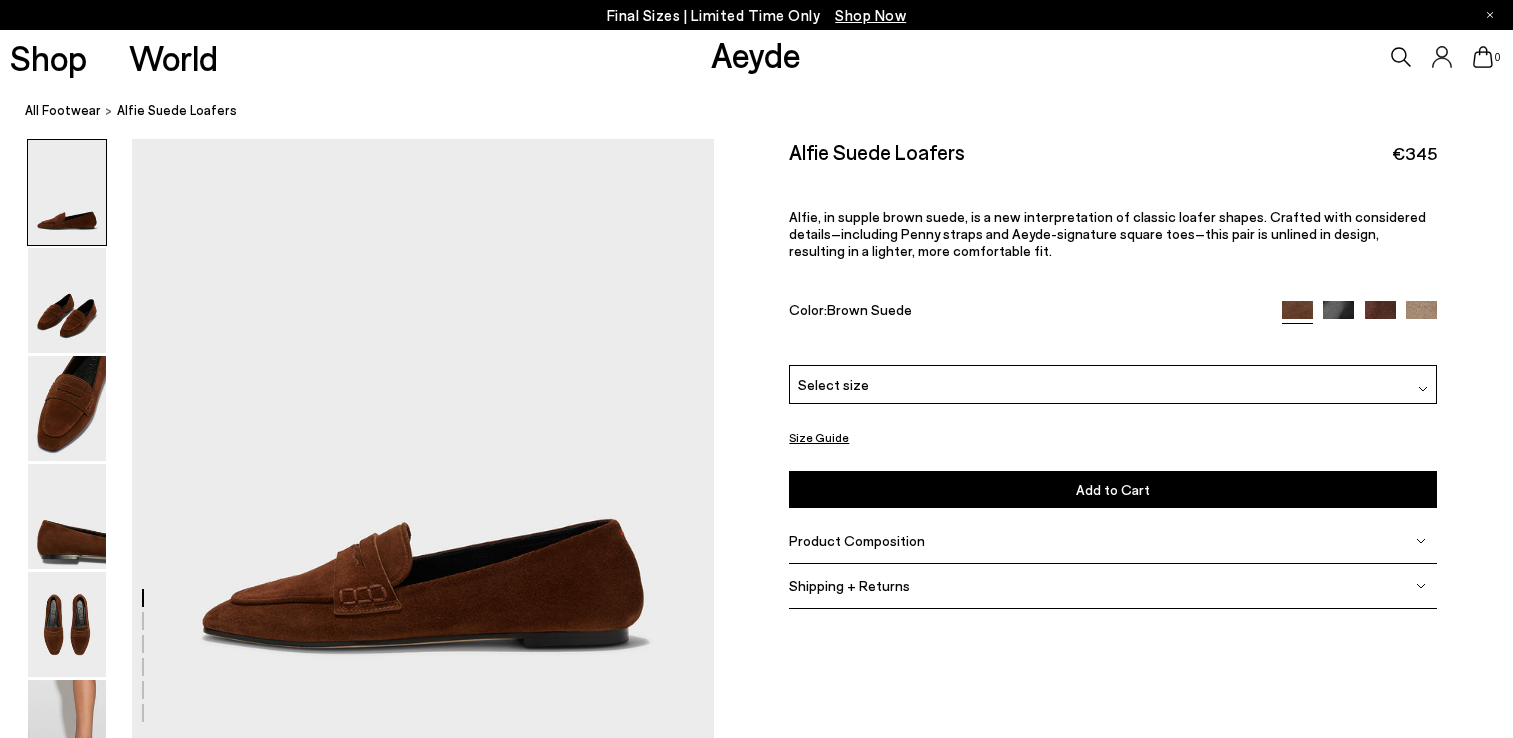 scroll, scrollTop: 0, scrollLeft: 0, axis: both 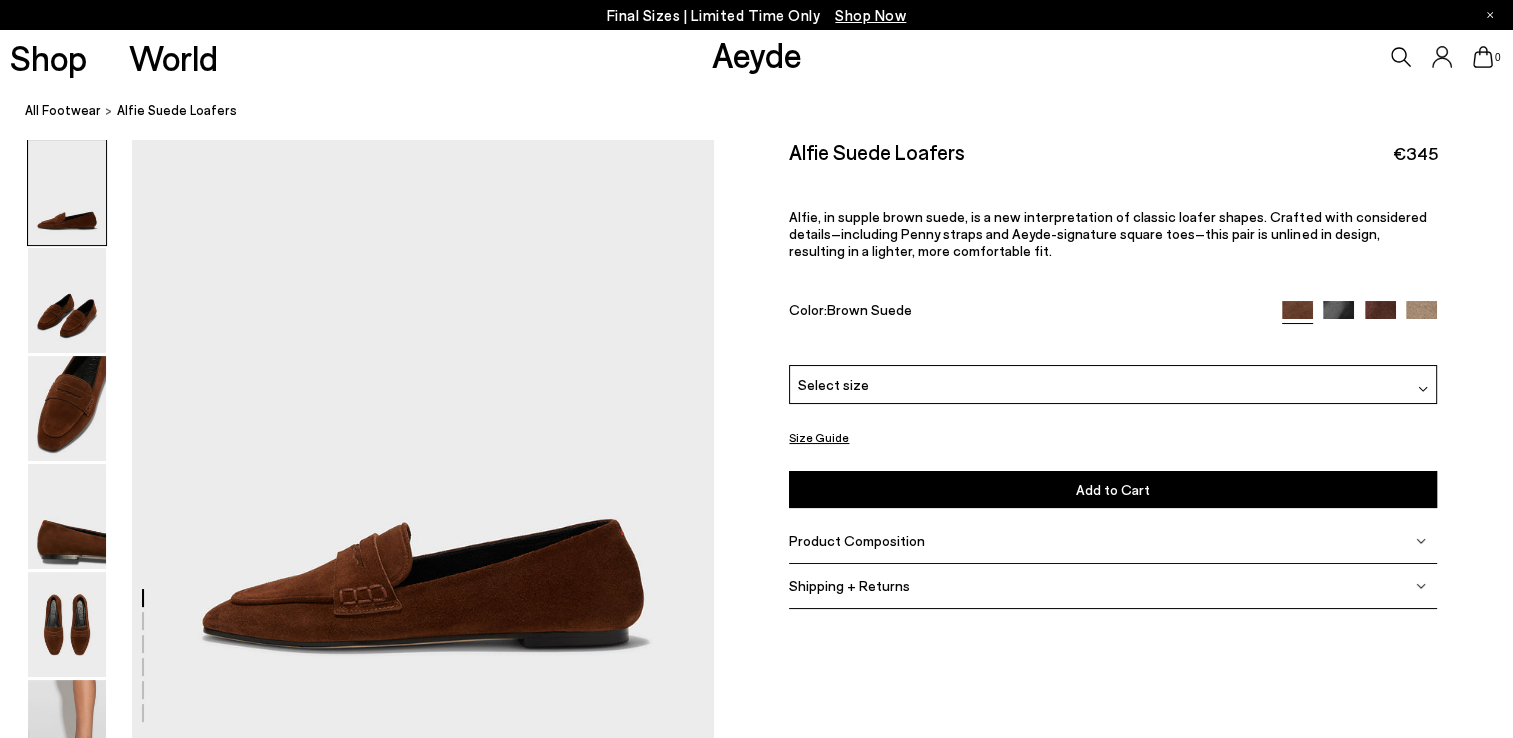 click at bounding box center [1380, 316] 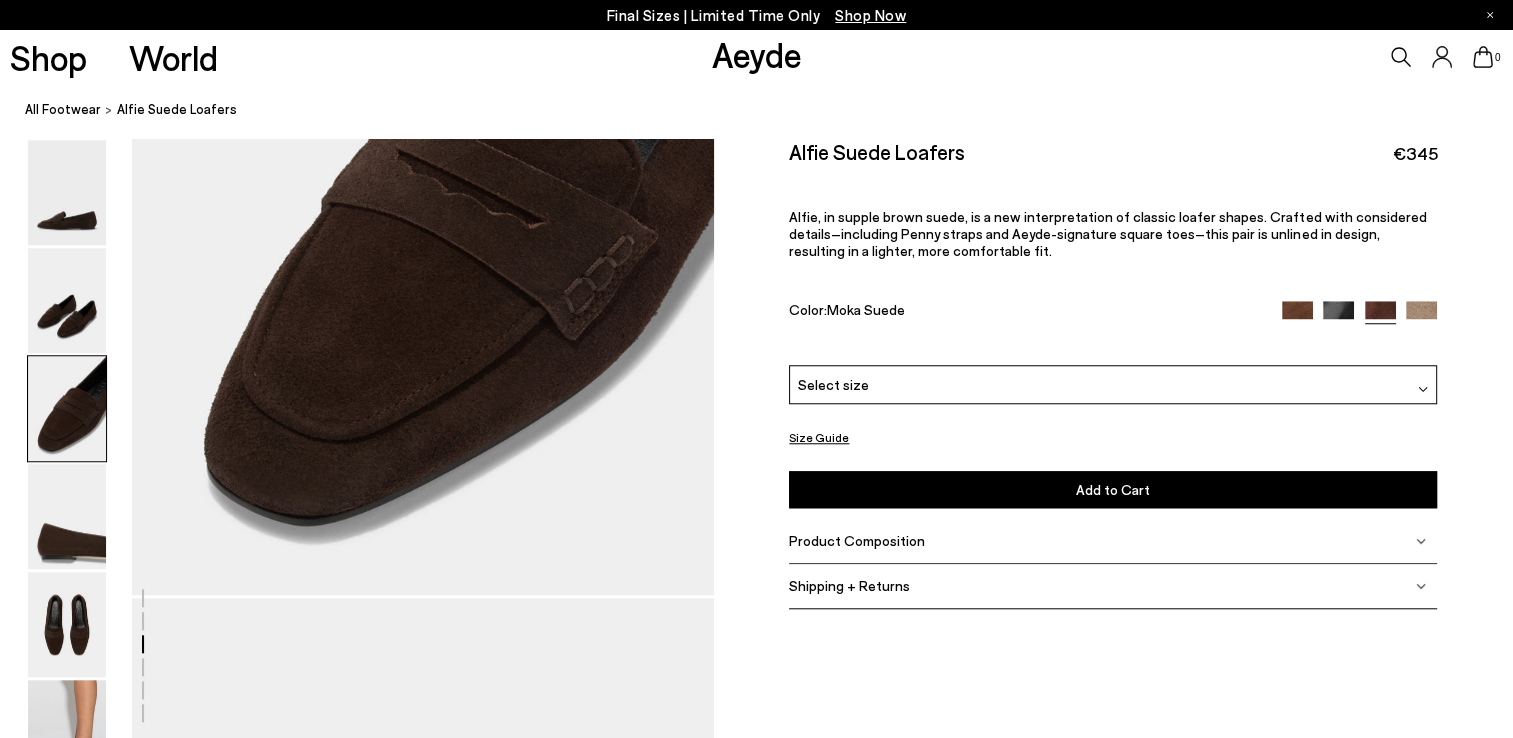 scroll, scrollTop: 2200, scrollLeft: 0, axis: vertical 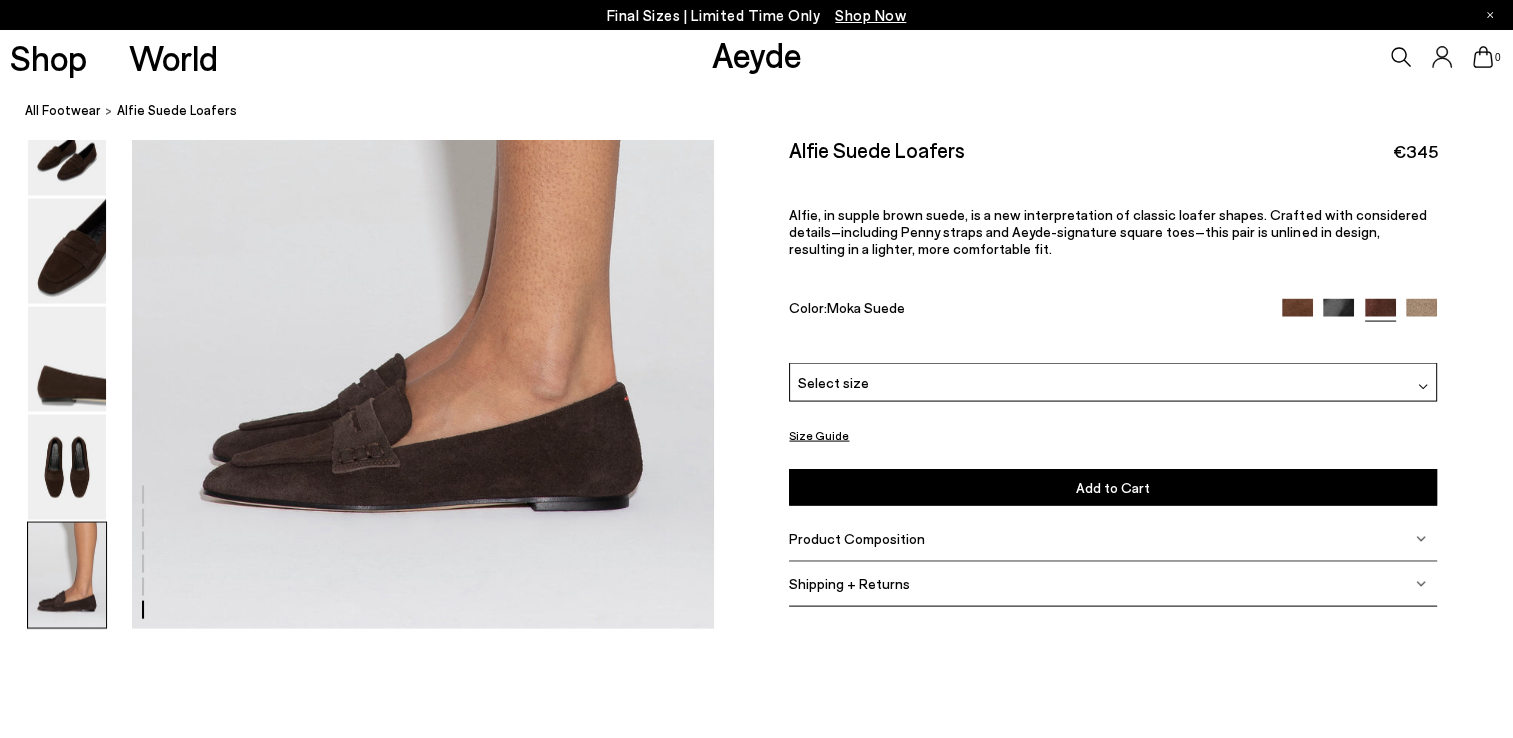 click on "Select size" at bounding box center [1113, 383] 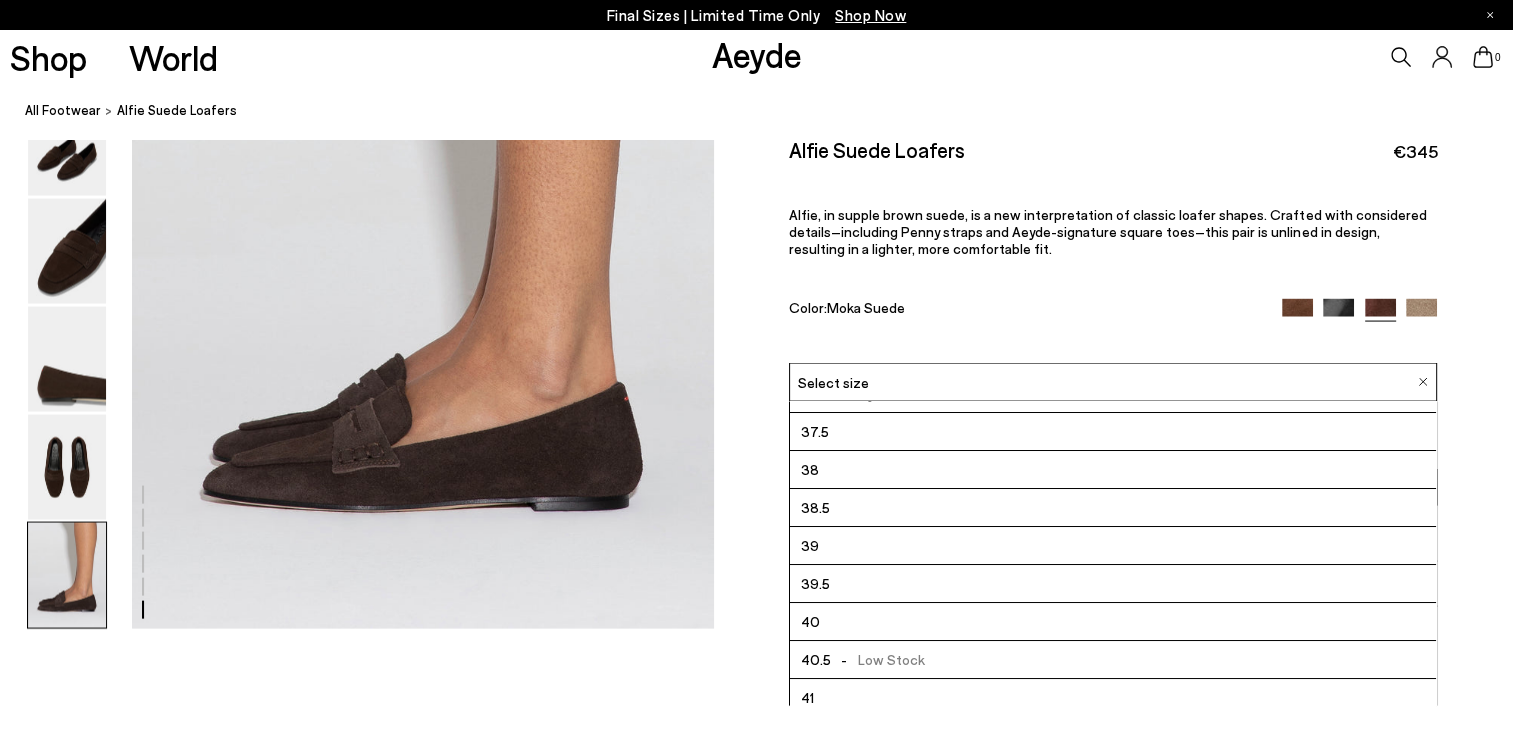 scroll, scrollTop: 100, scrollLeft: 0, axis: vertical 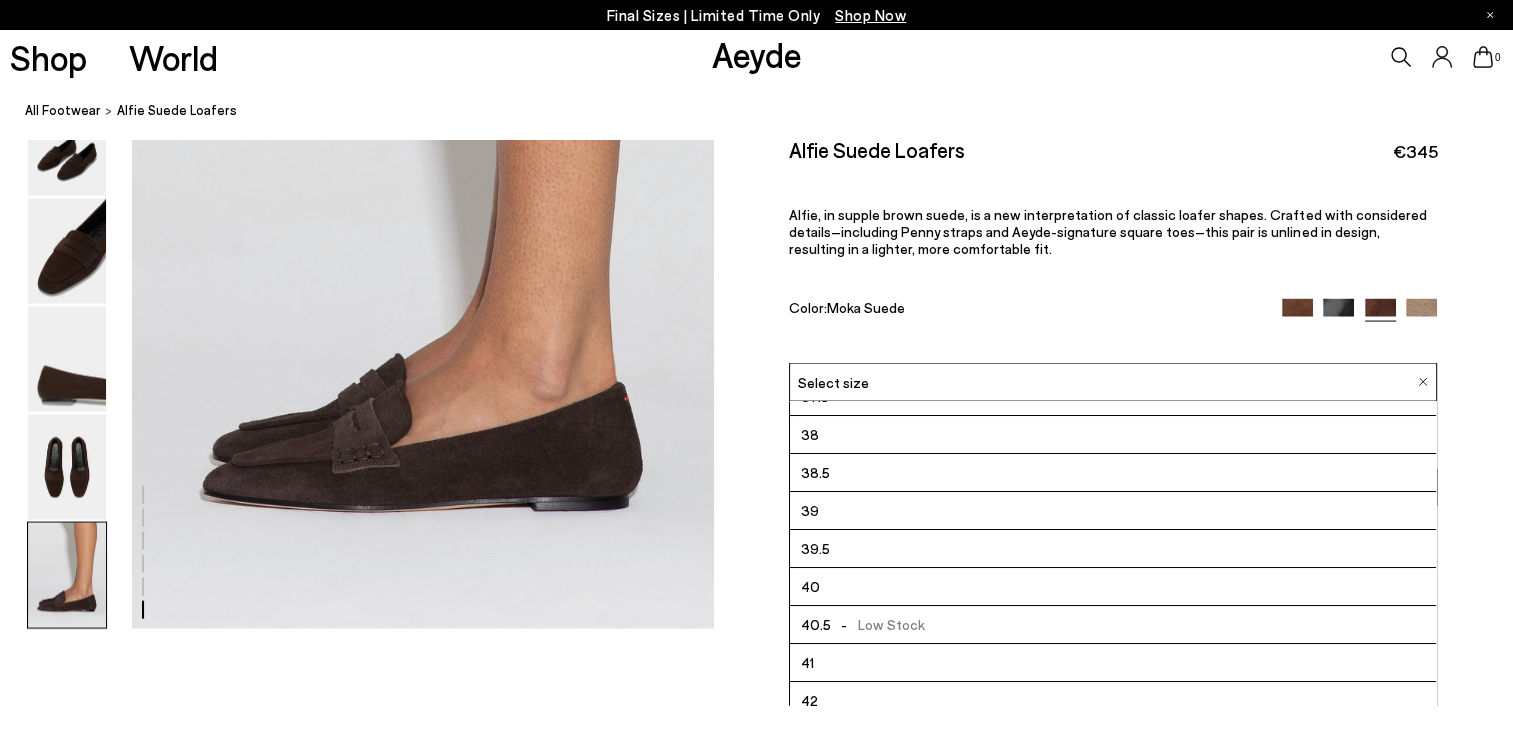 click on "- Low Stock" at bounding box center [878, 625] 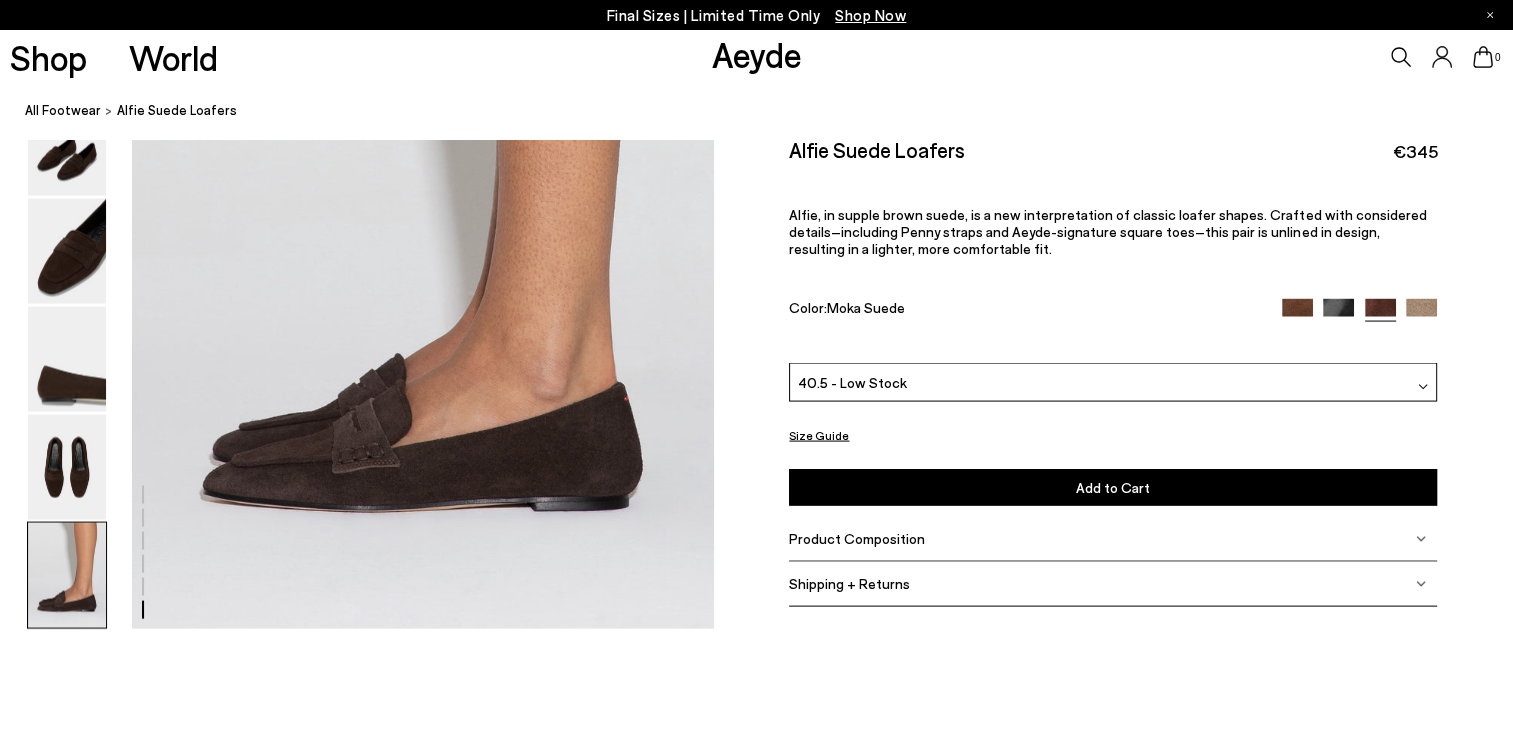 click on "Add to Cart" at bounding box center [1113, 487] 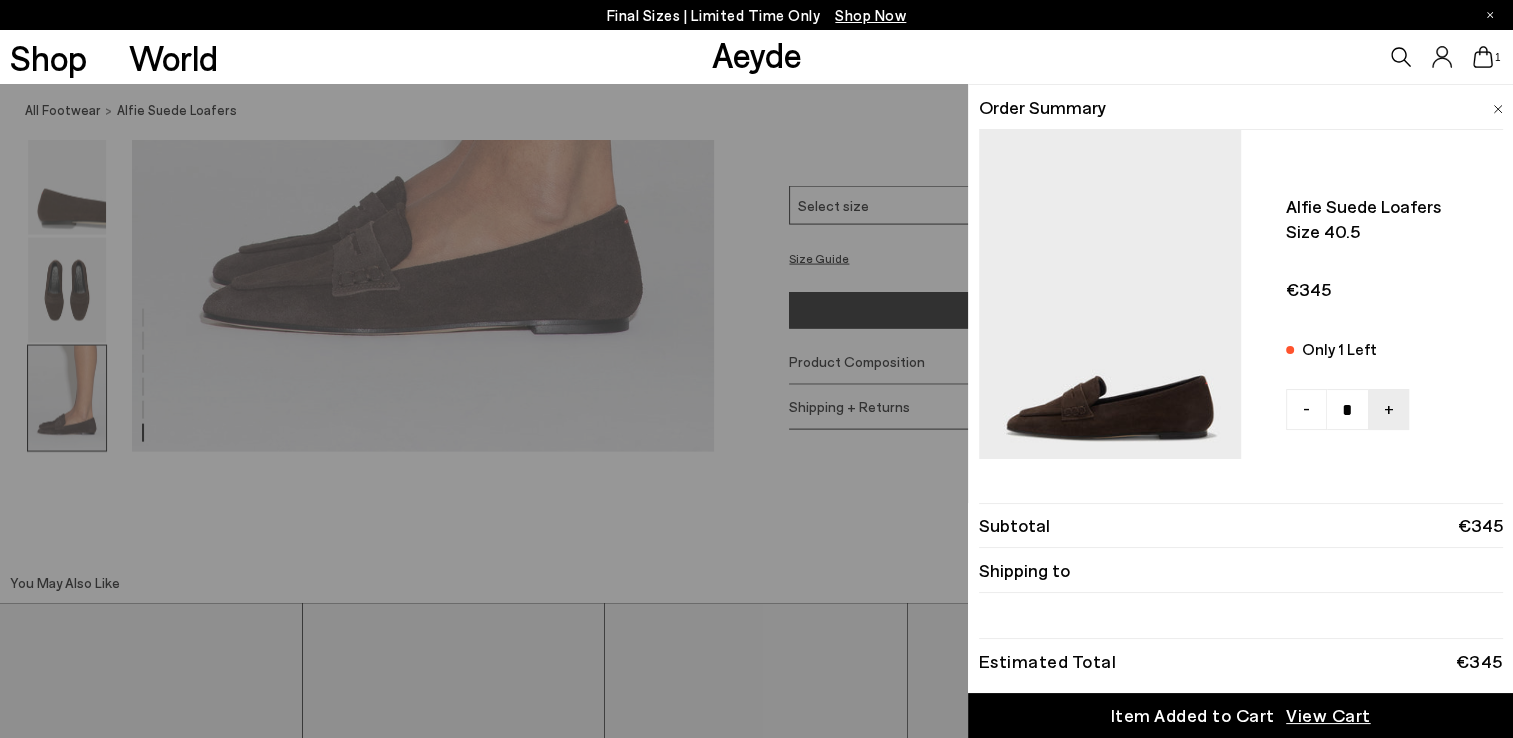 scroll, scrollTop: 4202, scrollLeft: 0, axis: vertical 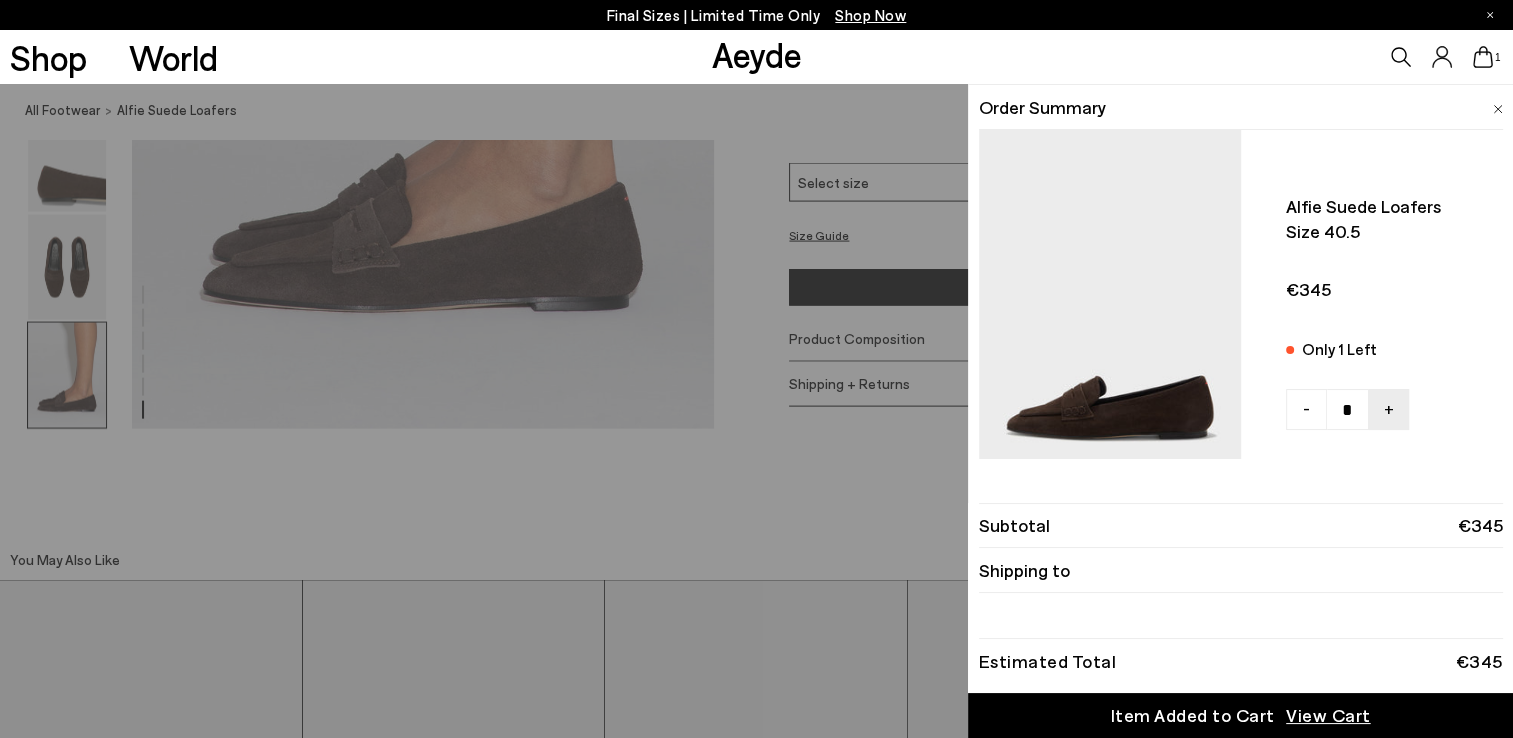 click on "Item Added to Cart" at bounding box center (1193, 715) 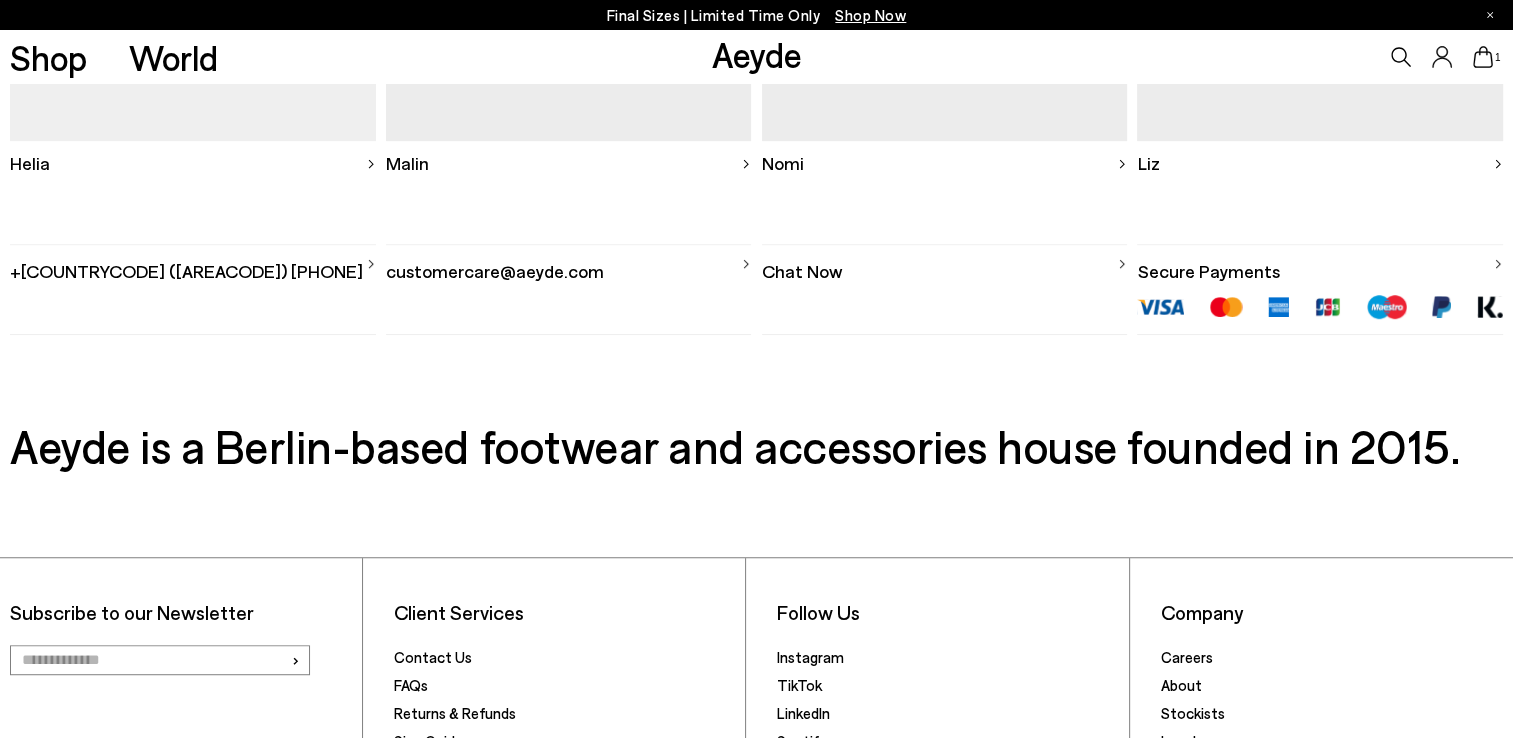 scroll, scrollTop: 1280, scrollLeft: 0, axis: vertical 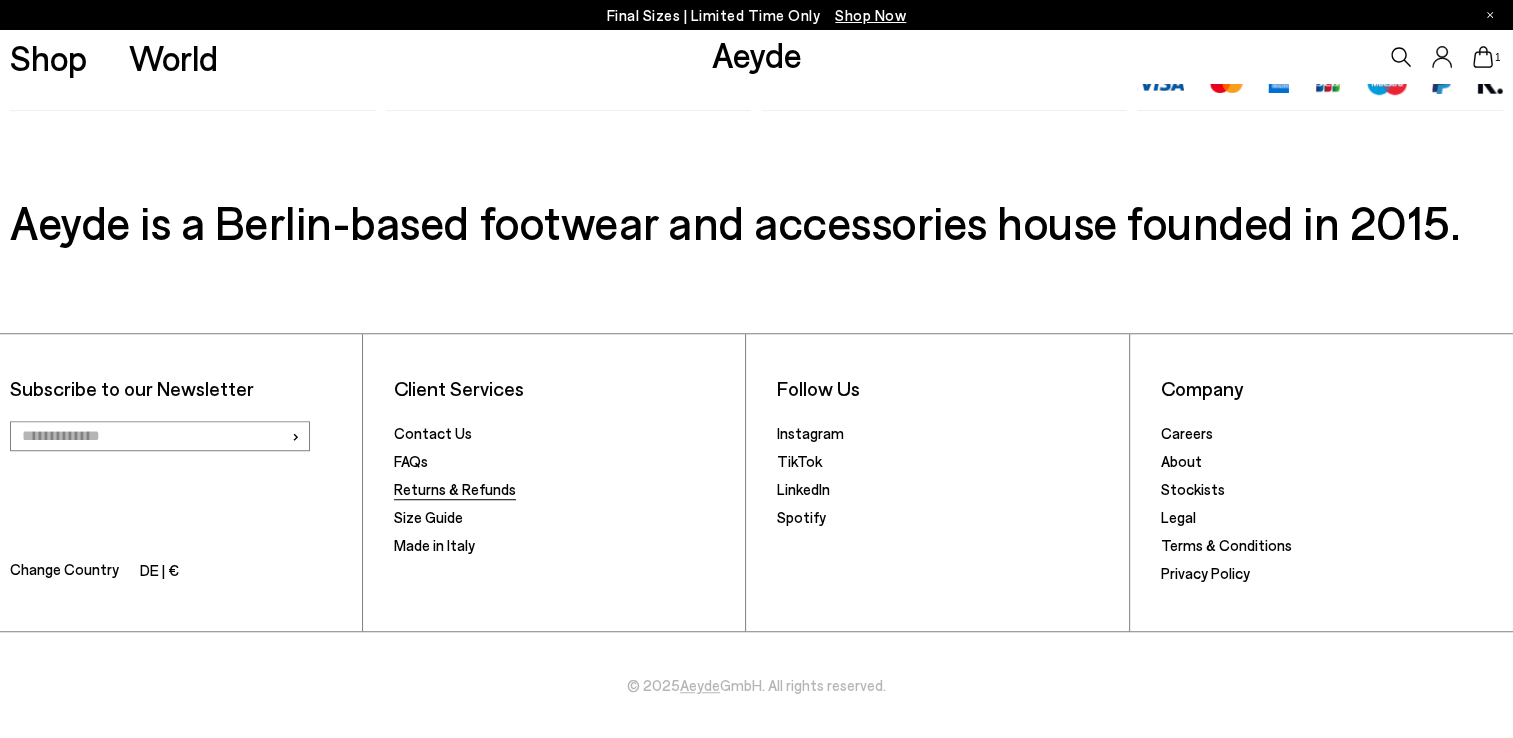click on "Returns & Refunds" at bounding box center (455, 489) 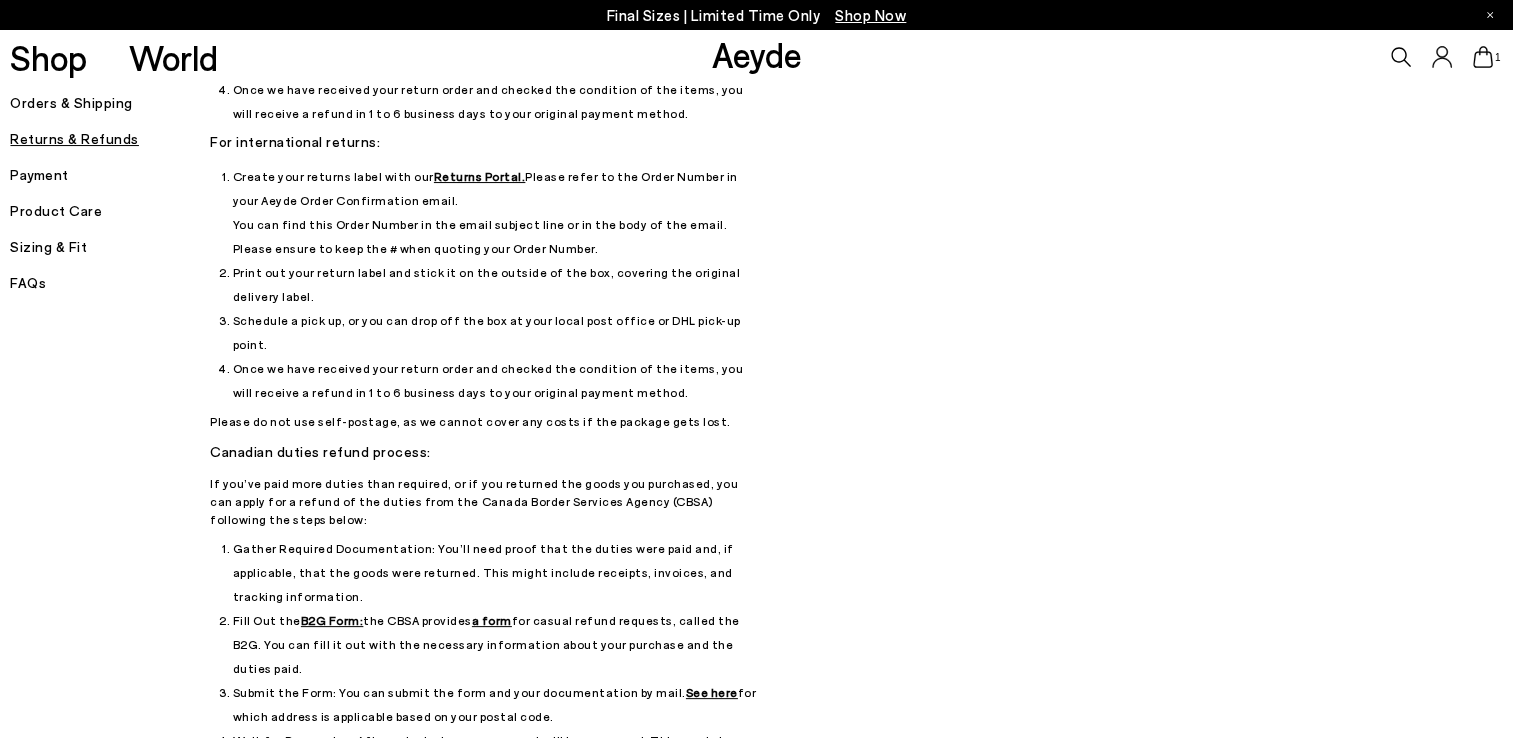 scroll, scrollTop: 200, scrollLeft: 0, axis: vertical 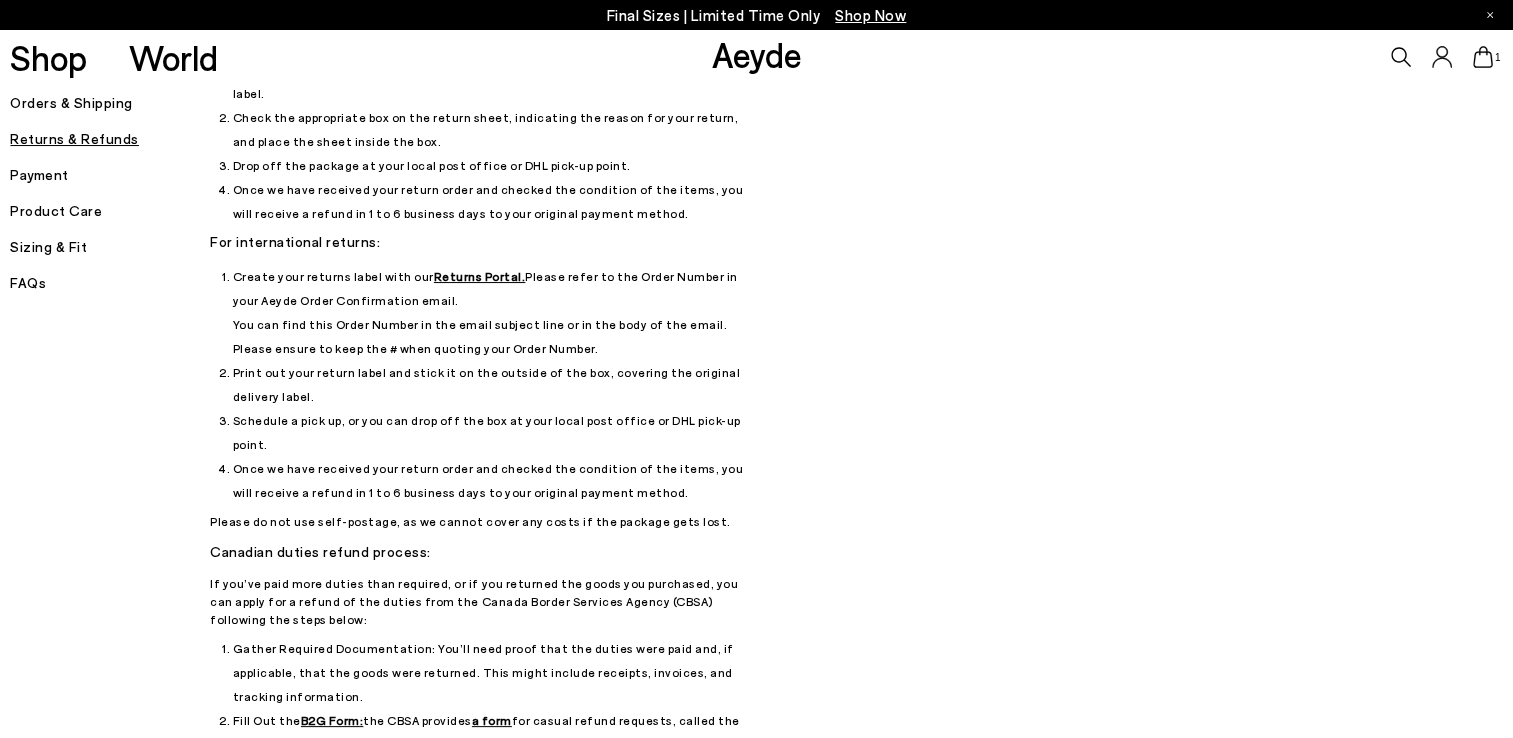 click on "Payment" at bounding box center (110, 175) 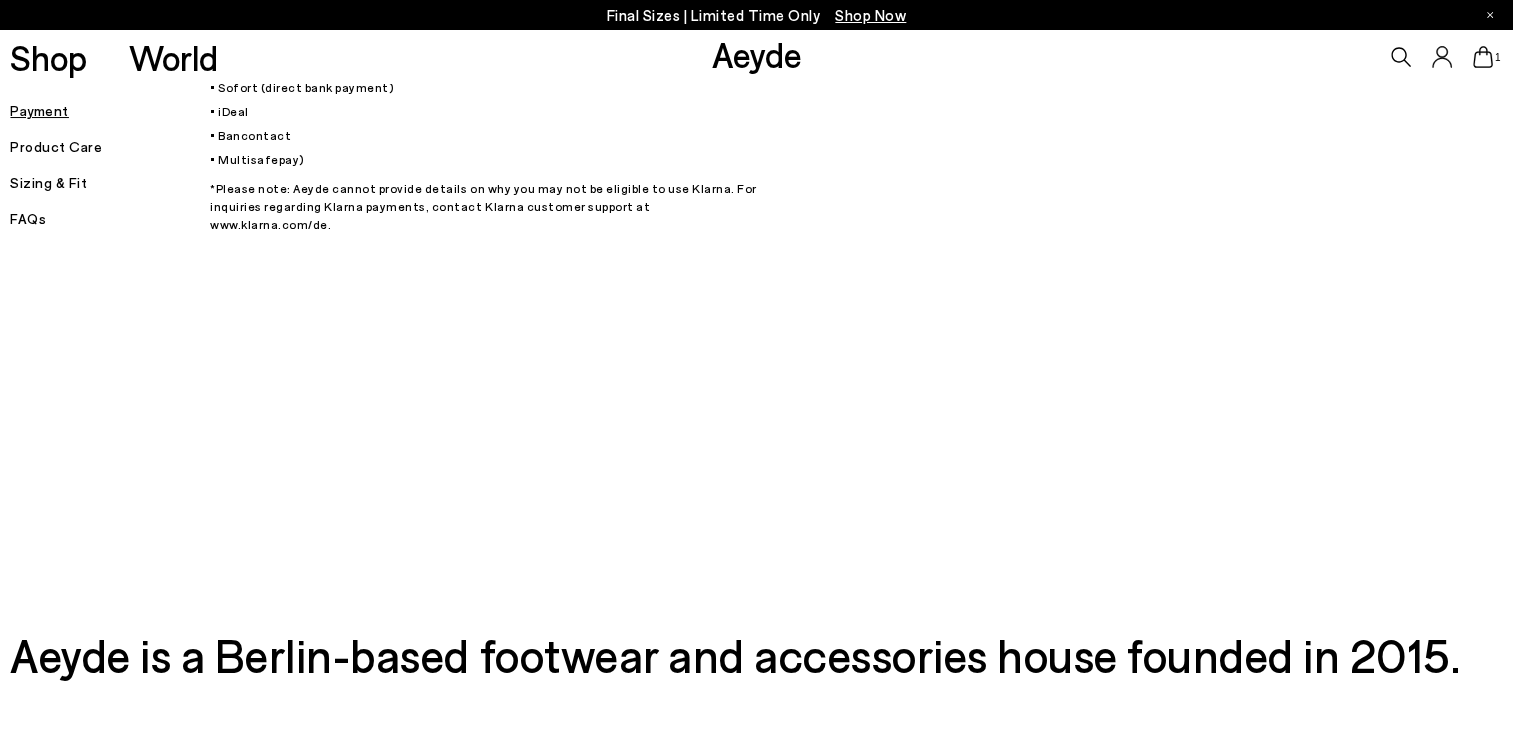 scroll, scrollTop: 0, scrollLeft: 0, axis: both 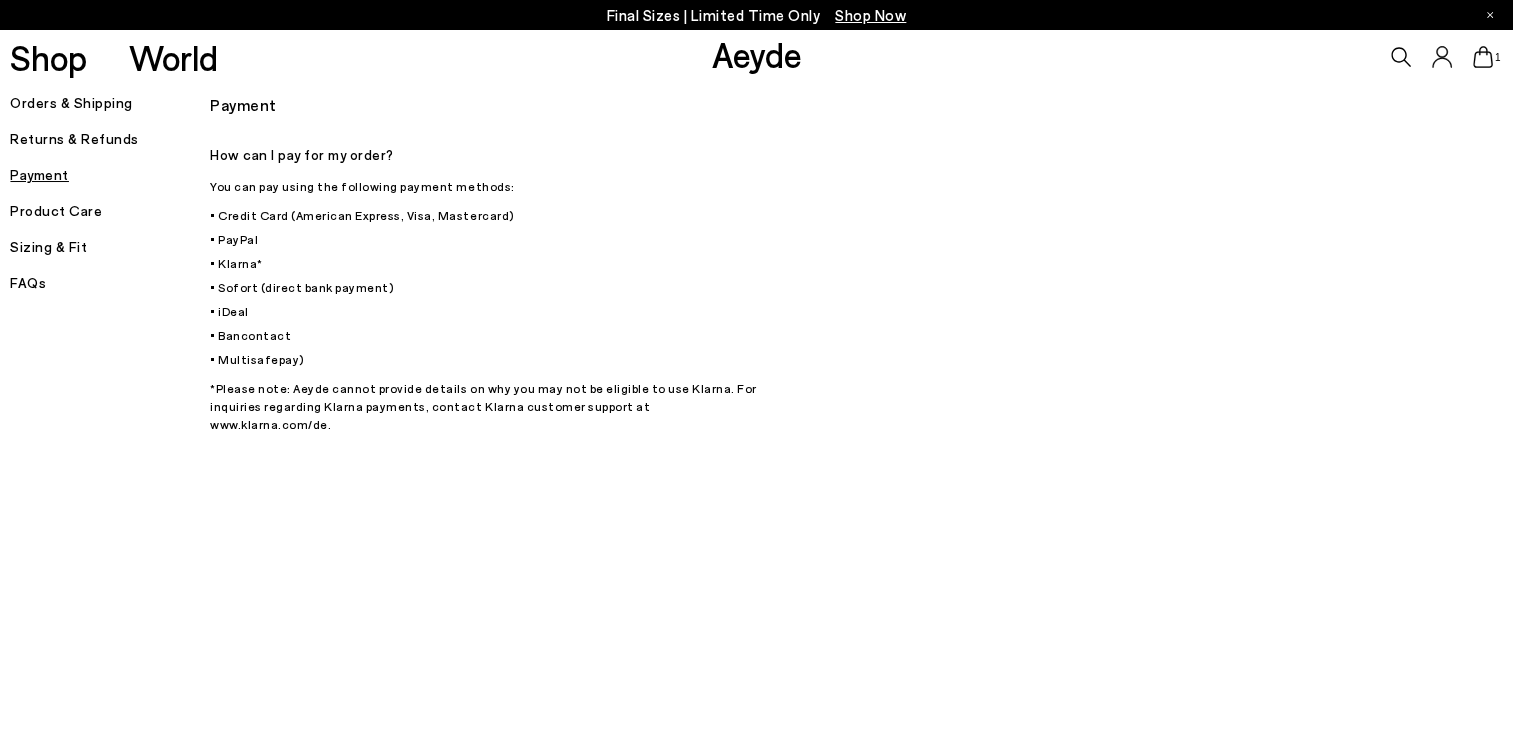click 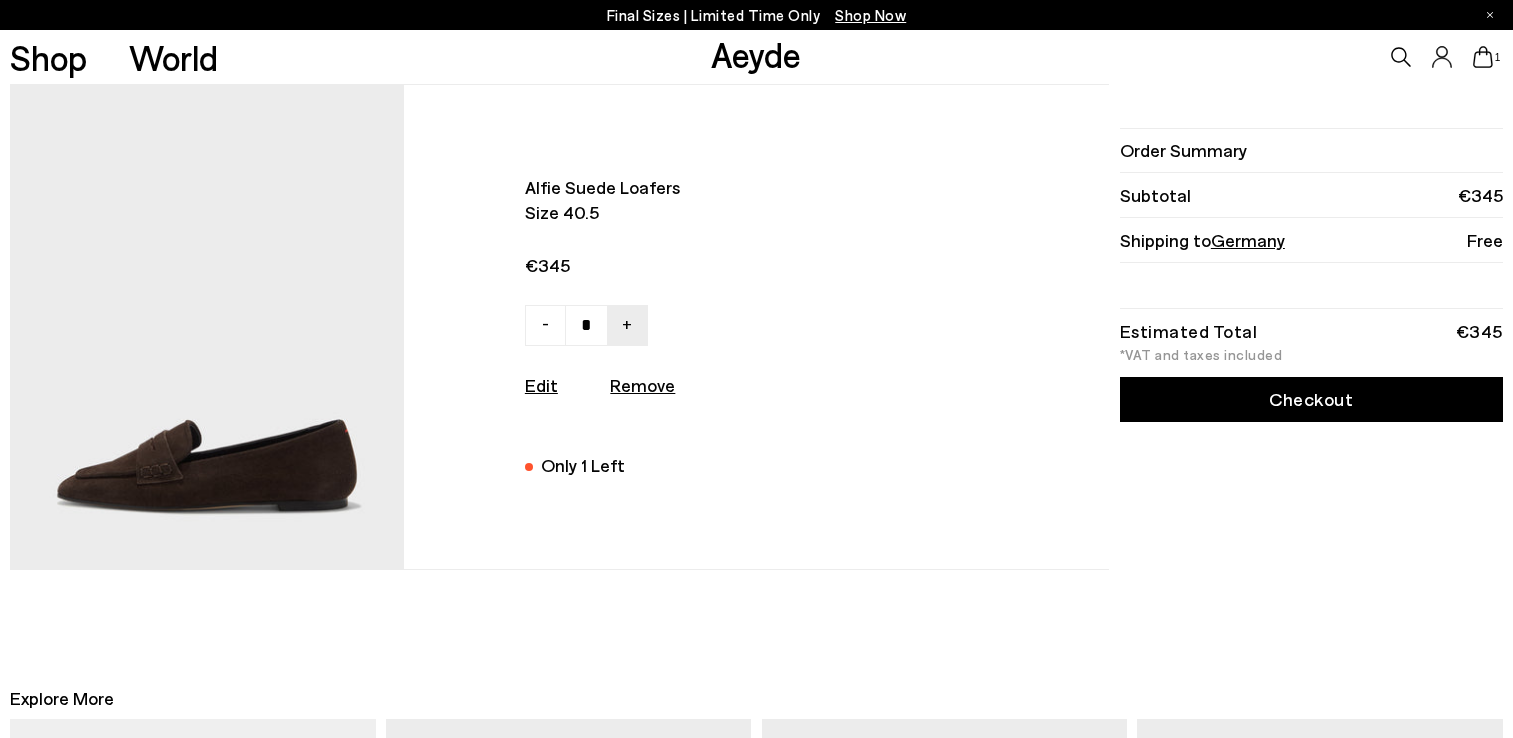 scroll, scrollTop: 0, scrollLeft: 0, axis: both 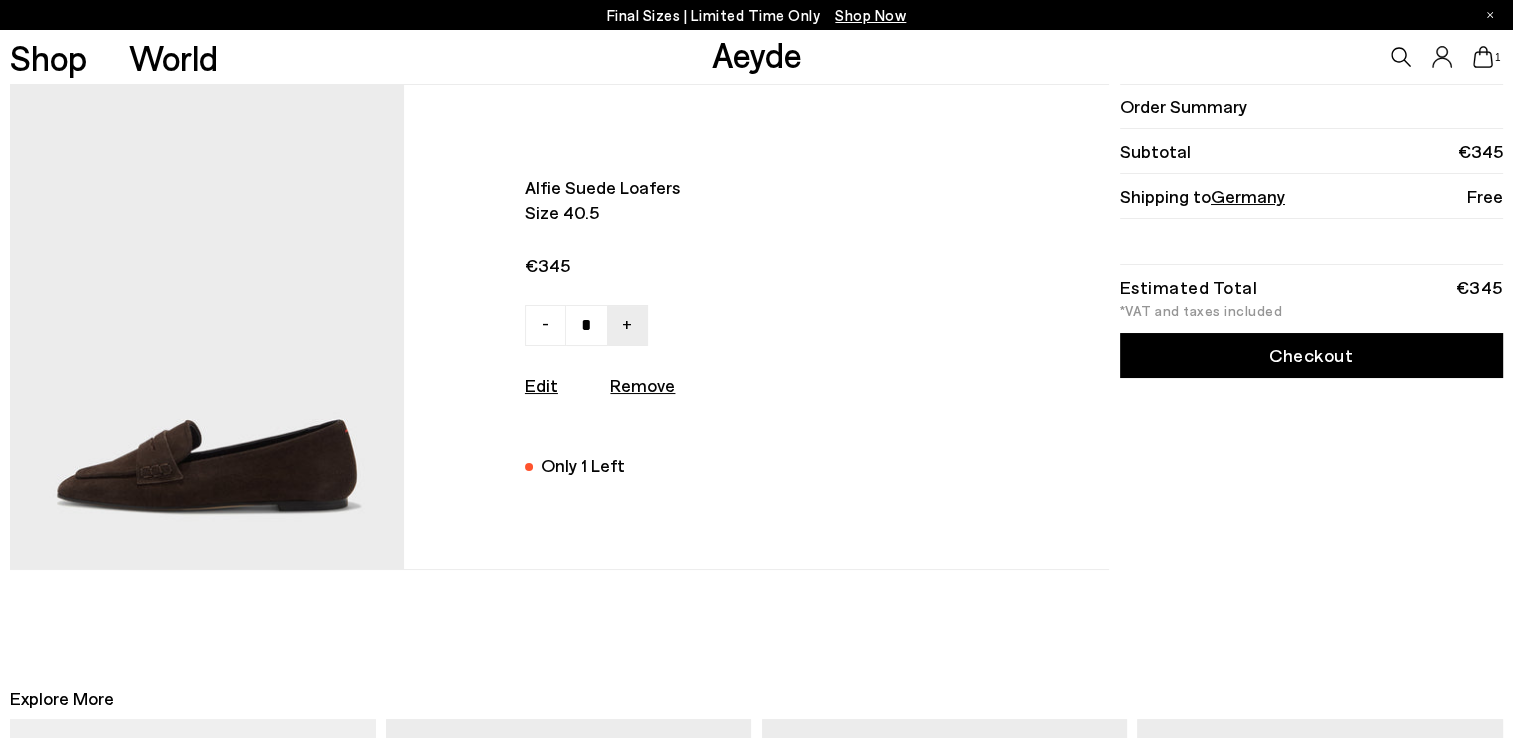 click on "Checkout" at bounding box center (1311, 355) 